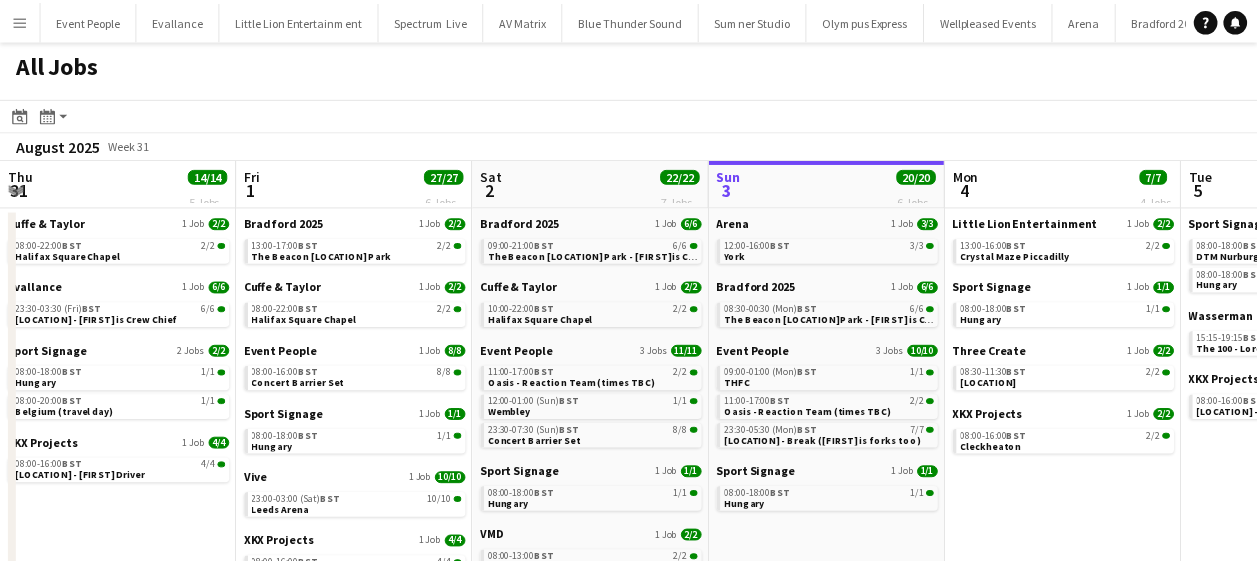 scroll, scrollTop: 0, scrollLeft: 0, axis: both 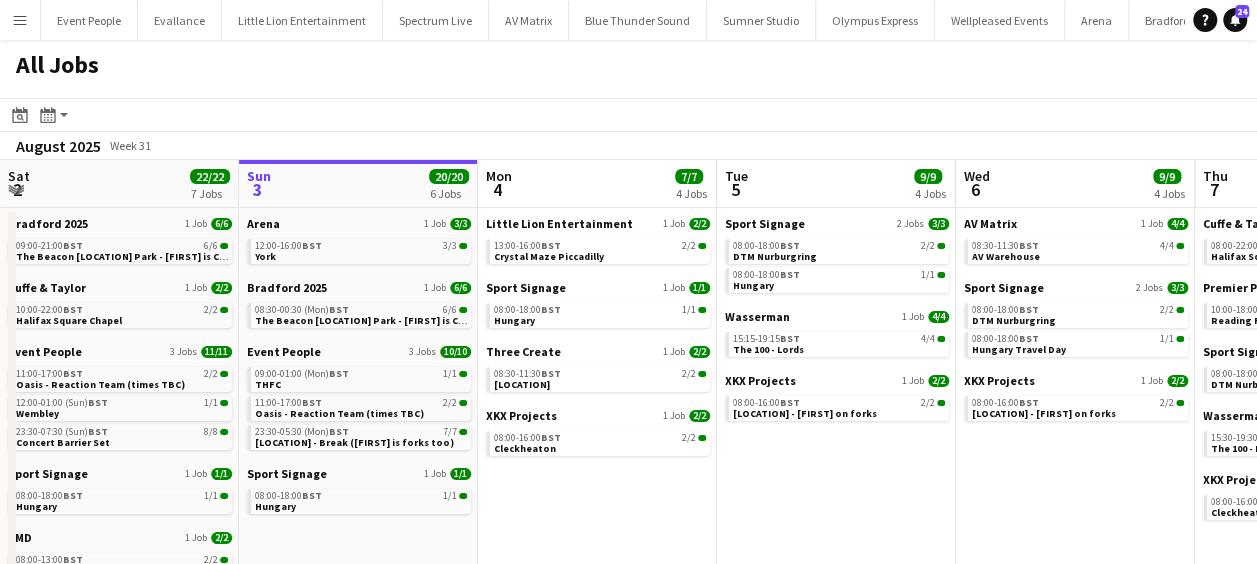 click on "Menu" at bounding box center (20, 20) 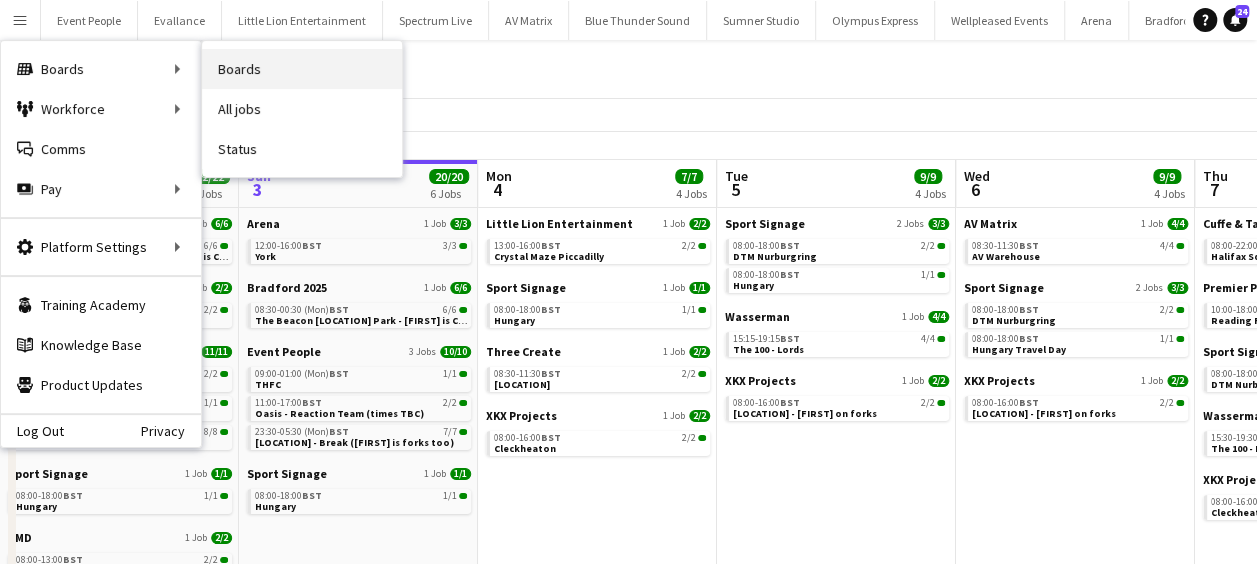click on "Boards" at bounding box center (302, 69) 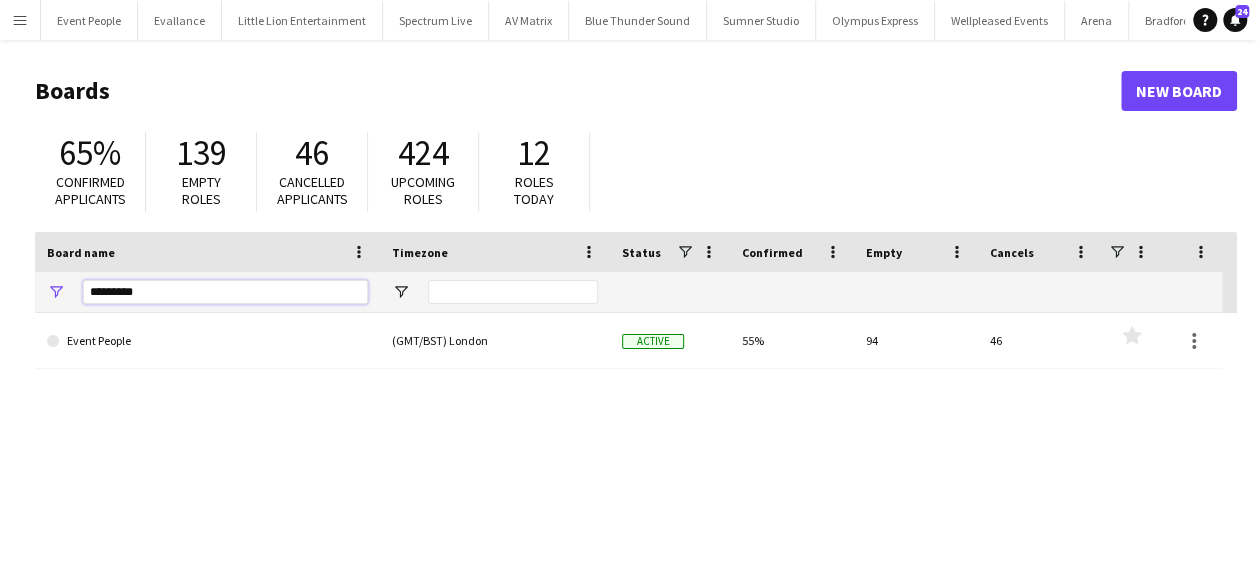 drag, startPoint x: 172, startPoint y: 280, endPoint x: -4, endPoint y: 281, distance: 176.00284 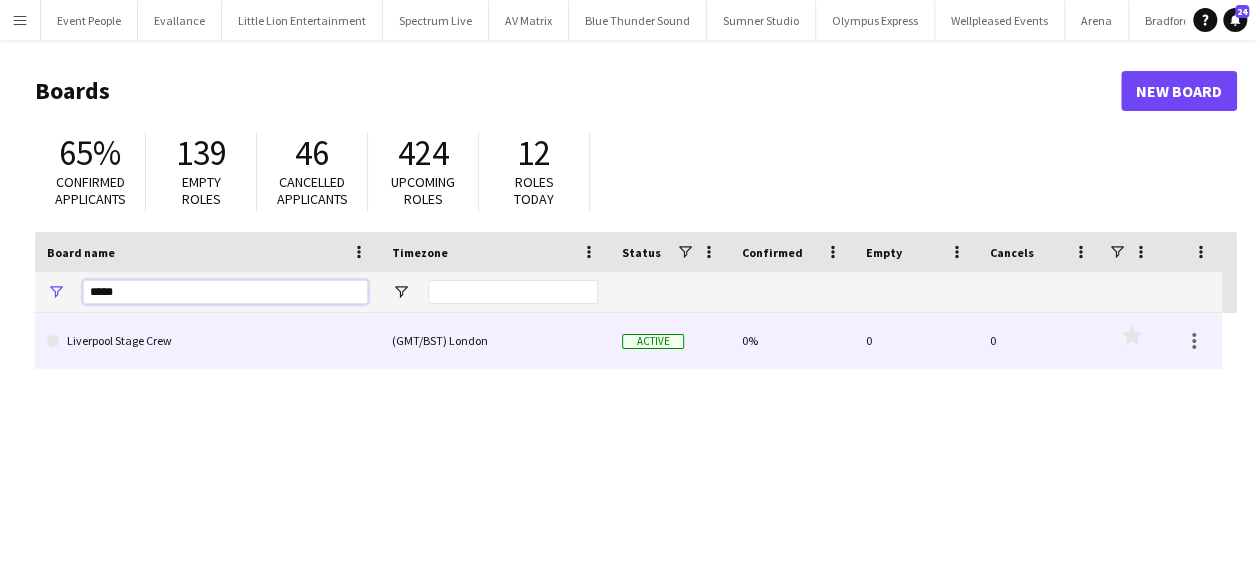 type on "*****" 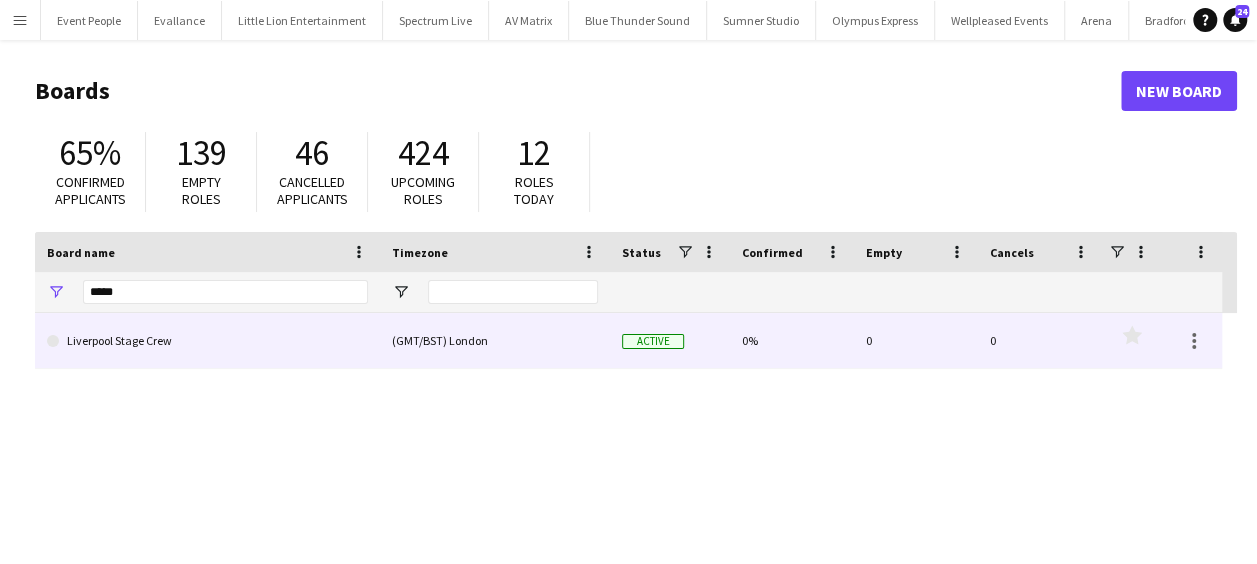click on "Liverpool Stage Crew" 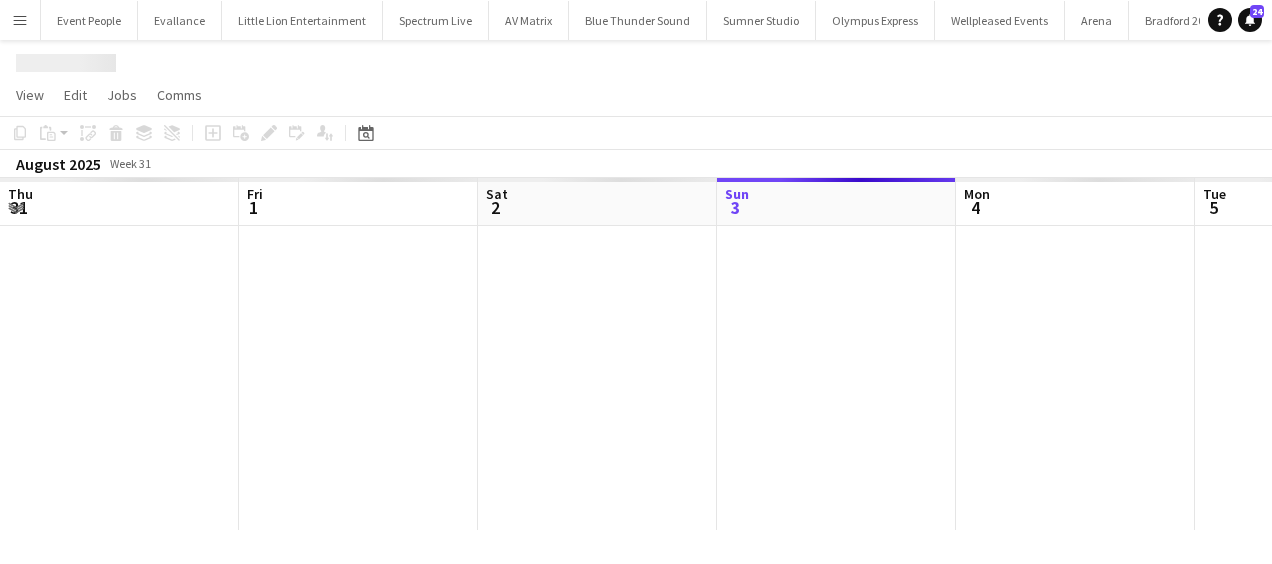 scroll, scrollTop: 0, scrollLeft: 478, axis: horizontal 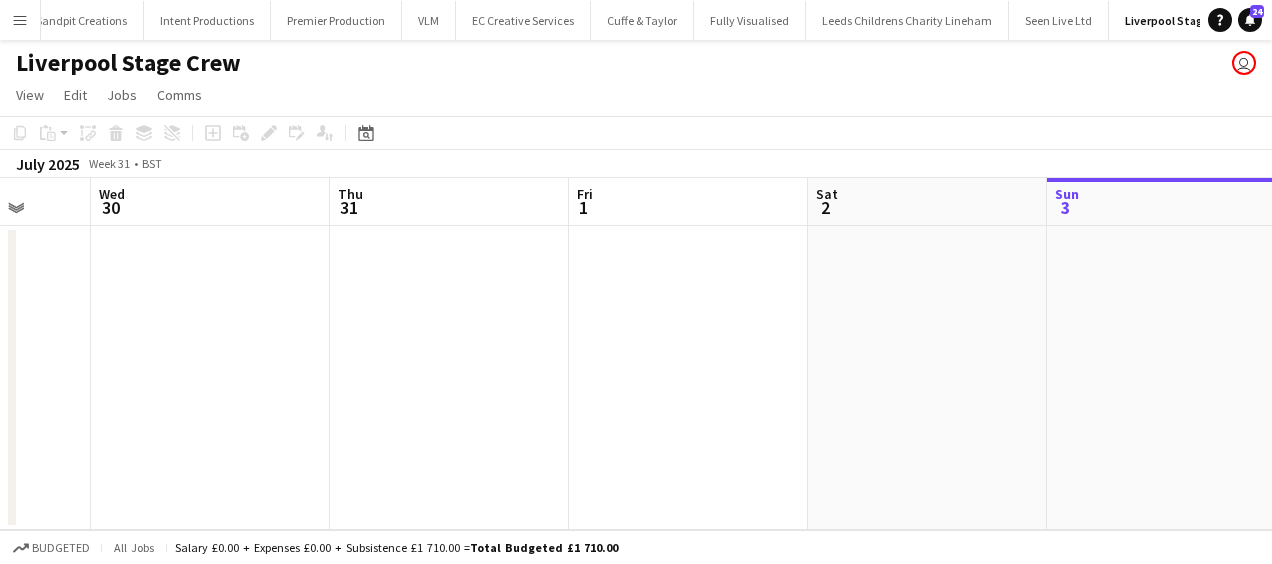 drag, startPoint x: 330, startPoint y: 332, endPoint x: 811, endPoint y: 284, distance: 483.38907 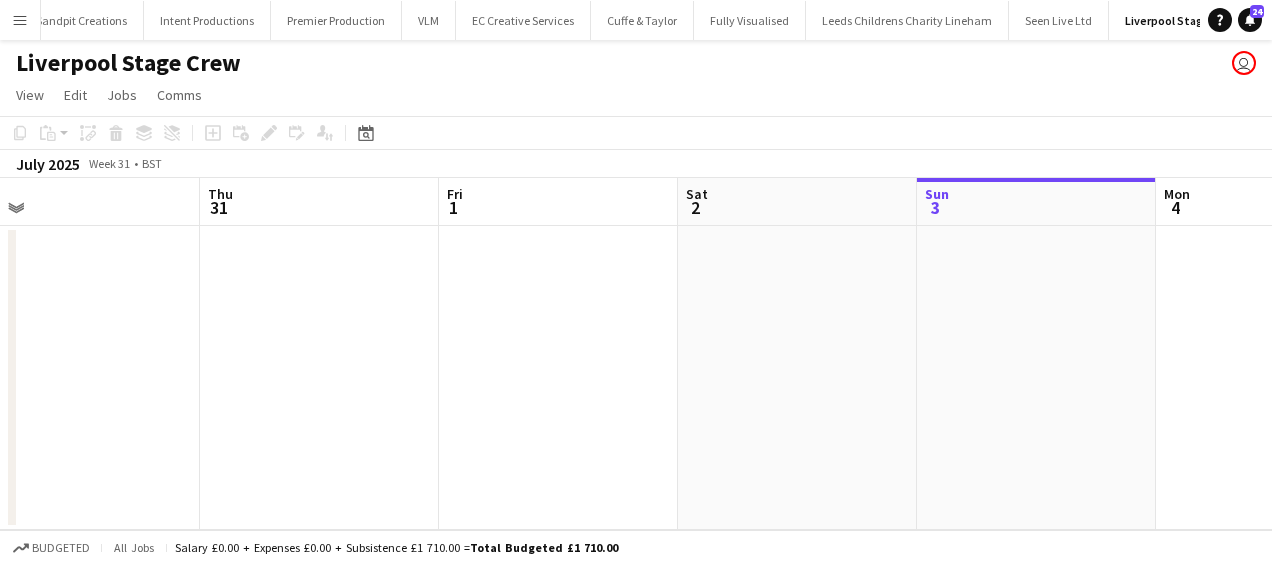 drag, startPoint x: 614, startPoint y: 294, endPoint x: 831, endPoint y: 261, distance: 219.49487 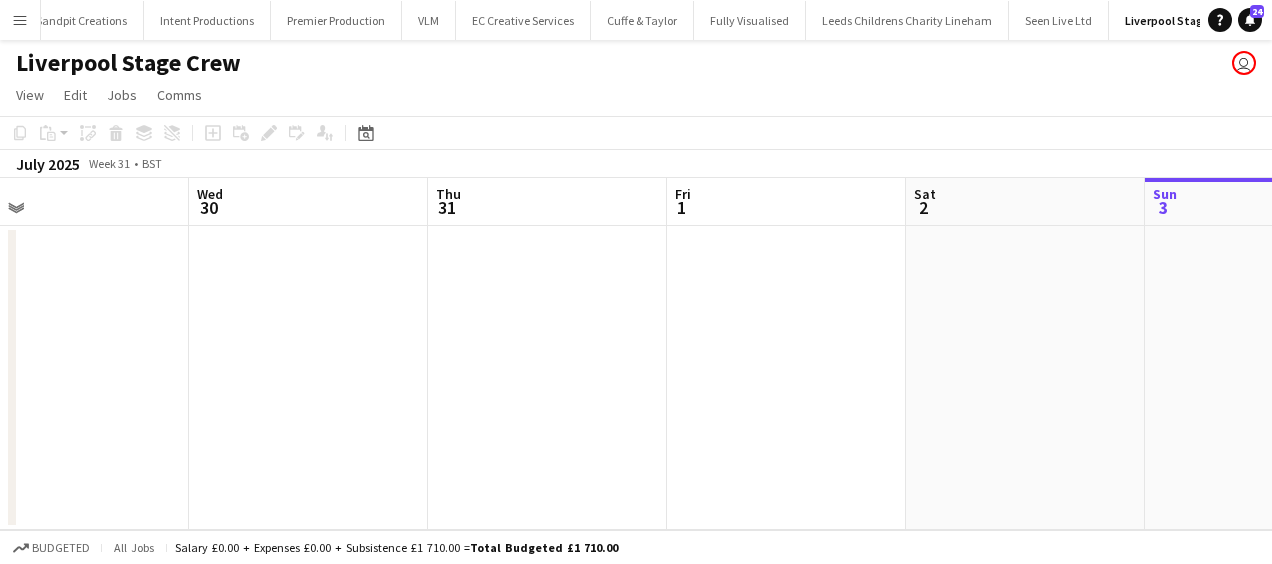 drag, startPoint x: 456, startPoint y: 304, endPoint x: 662, endPoint y: 264, distance: 209.84756 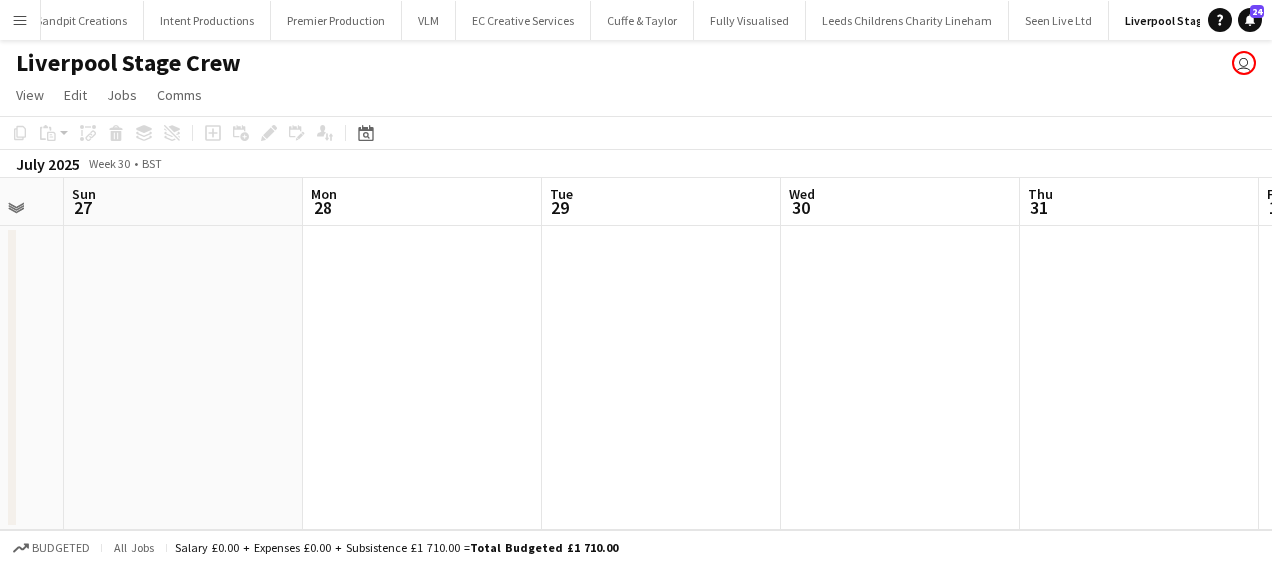 drag, startPoint x: 386, startPoint y: 308, endPoint x: 432, endPoint y: 306, distance: 46.043457 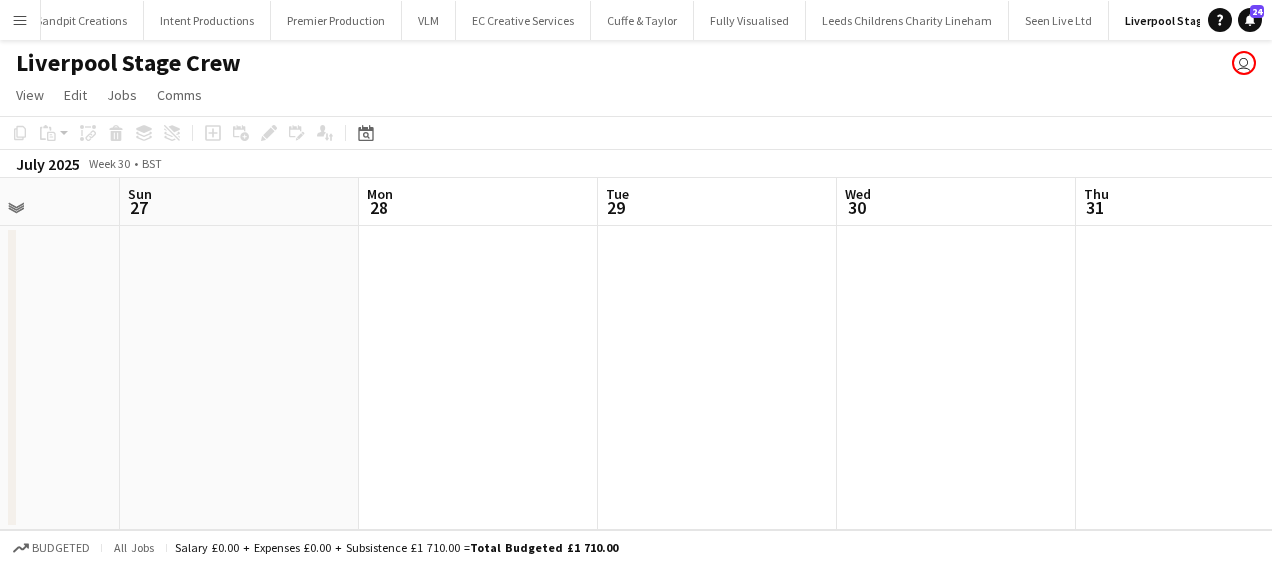drag, startPoint x: 432, startPoint y: 306, endPoint x: 720, endPoint y: 242, distance: 295.02542 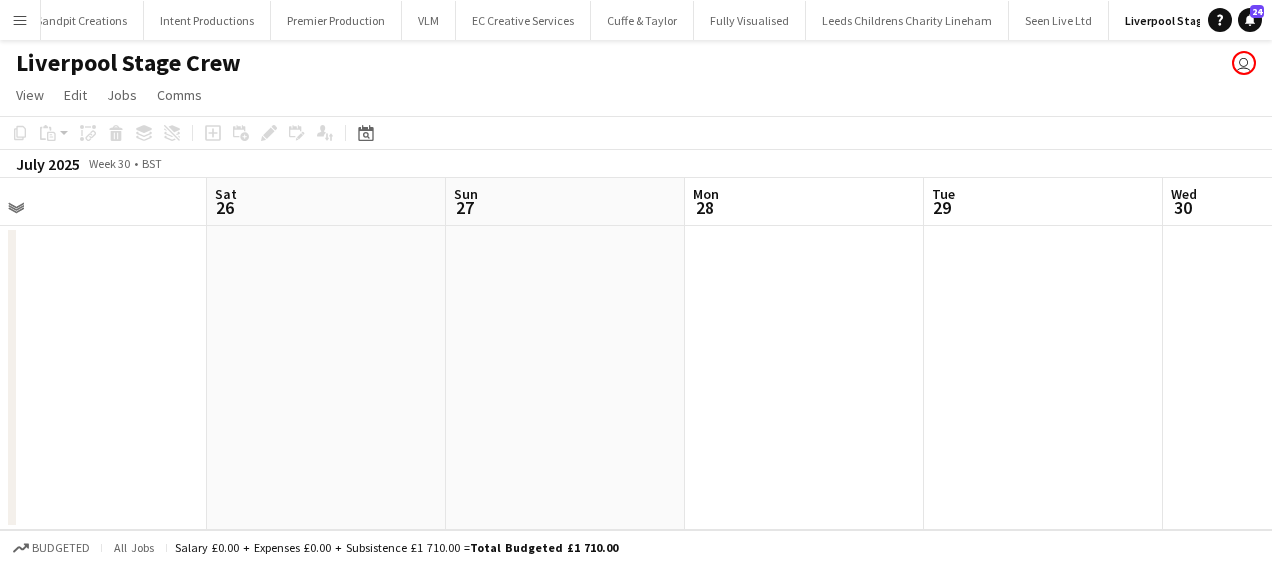 drag, startPoint x: 523, startPoint y: 294, endPoint x: 598, endPoint y: 288, distance: 75.23962 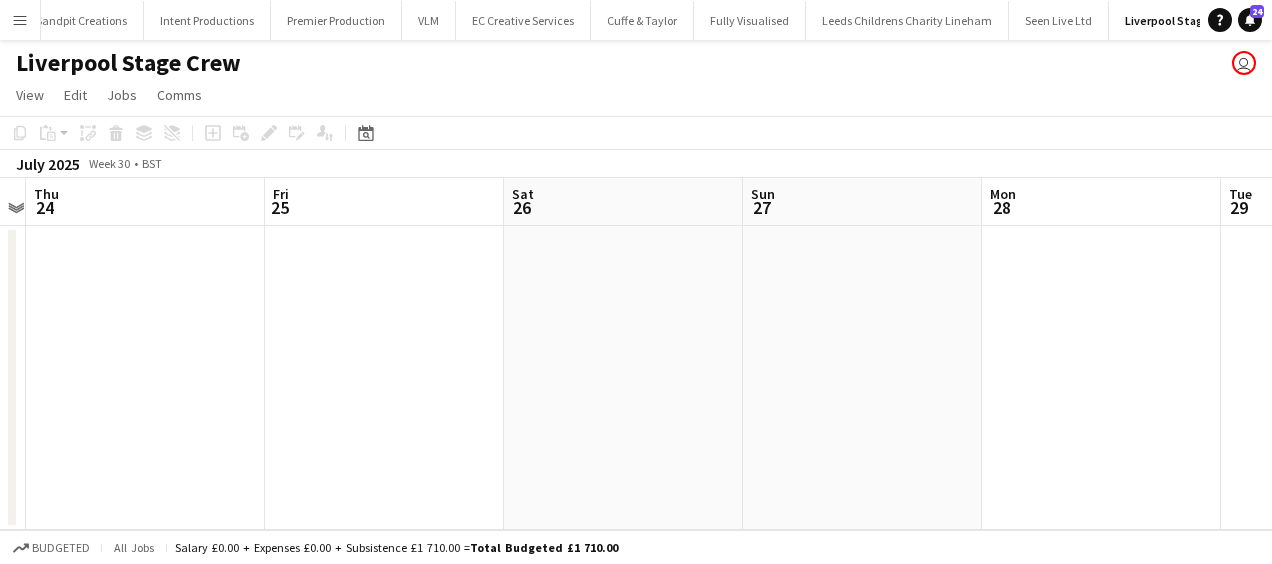 drag, startPoint x: 674, startPoint y: 283, endPoint x: 706, endPoint y: 284, distance: 32.01562 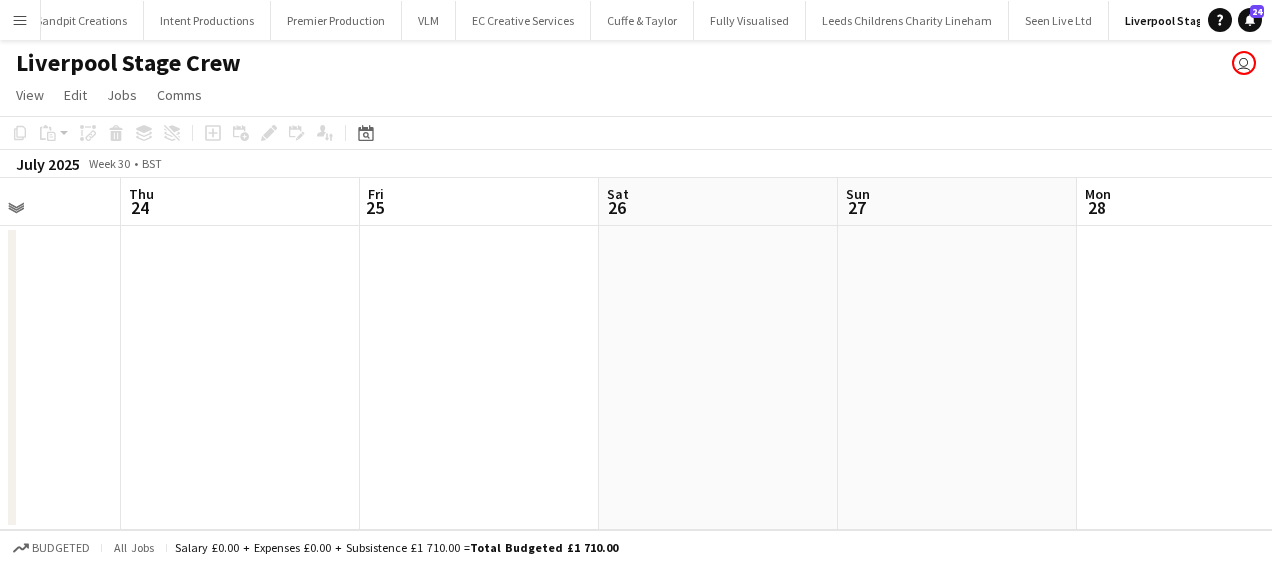 drag, startPoint x: 726, startPoint y: 301, endPoint x: 751, endPoint y: 293, distance: 26.24881 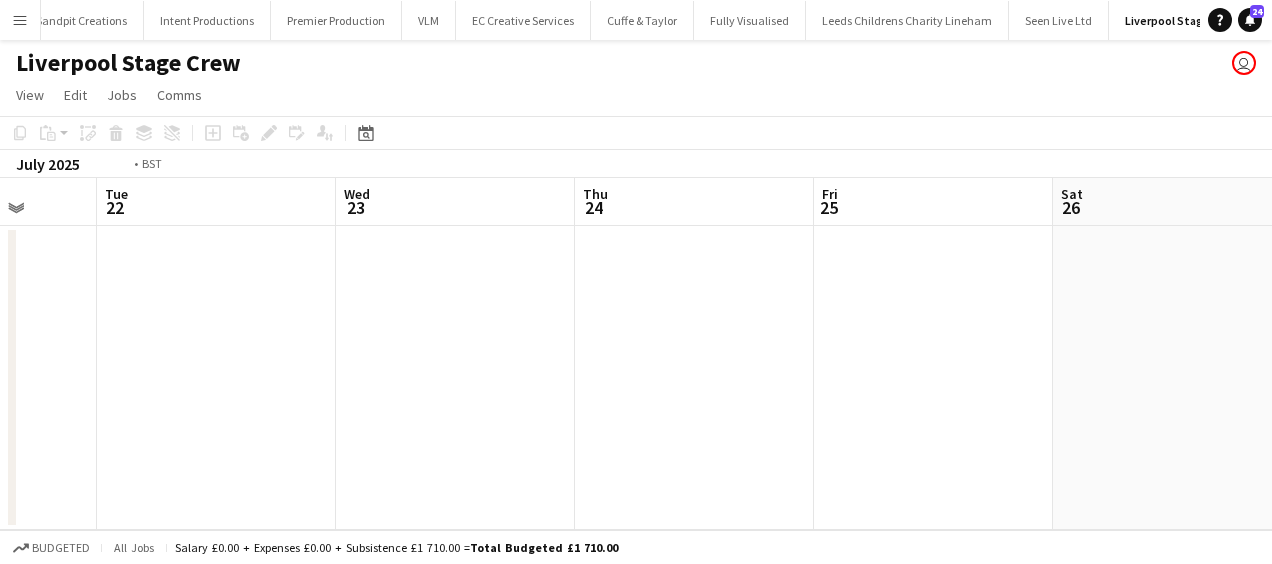 drag, startPoint x: 669, startPoint y: 318, endPoint x: 723, endPoint y: 307, distance: 55.108982 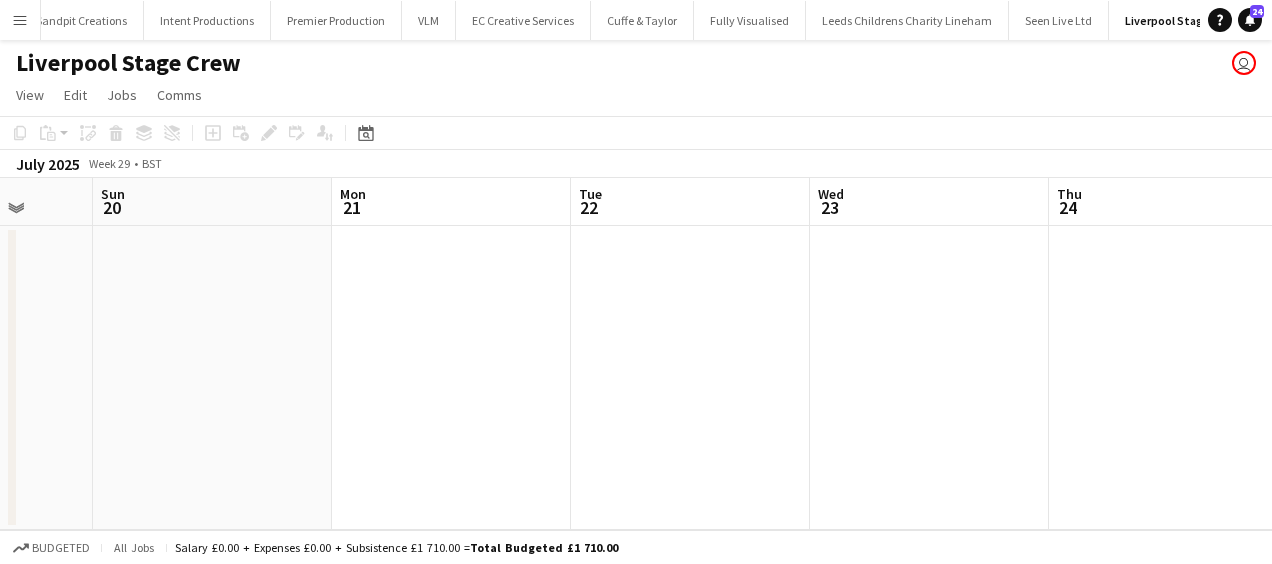 drag, startPoint x: 690, startPoint y: 323, endPoint x: 419, endPoint y: 374, distance: 275.75714 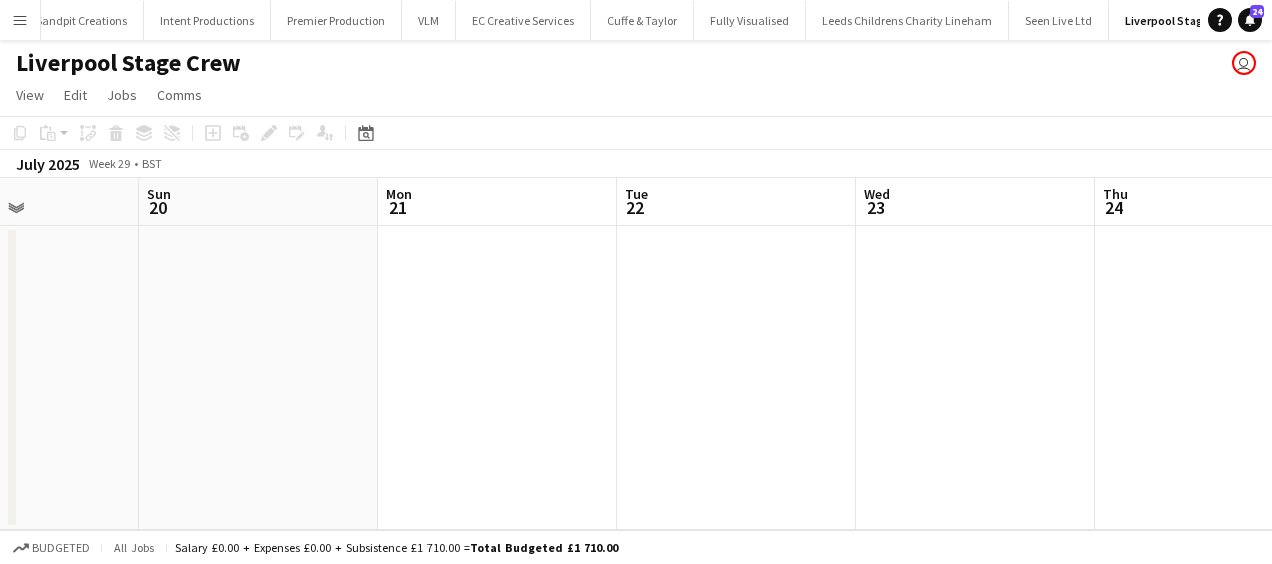 drag, startPoint x: 439, startPoint y: 373, endPoint x: 584, endPoint y: 351, distance: 146.65947 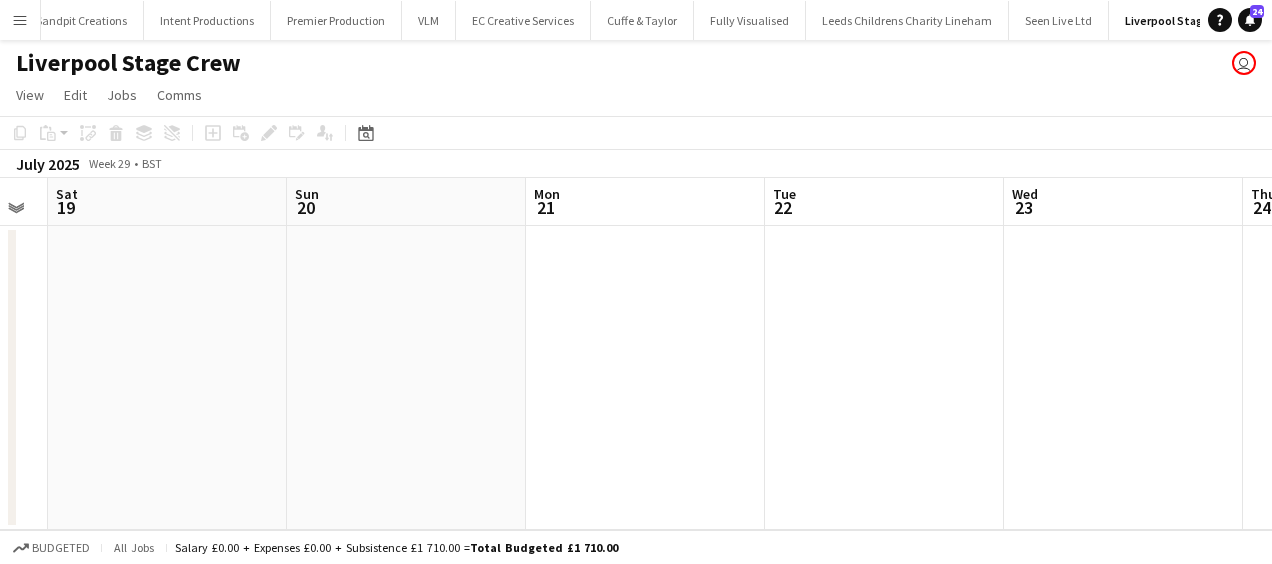drag, startPoint x: 604, startPoint y: 364, endPoint x: 509, endPoint y: 390, distance: 98.49365 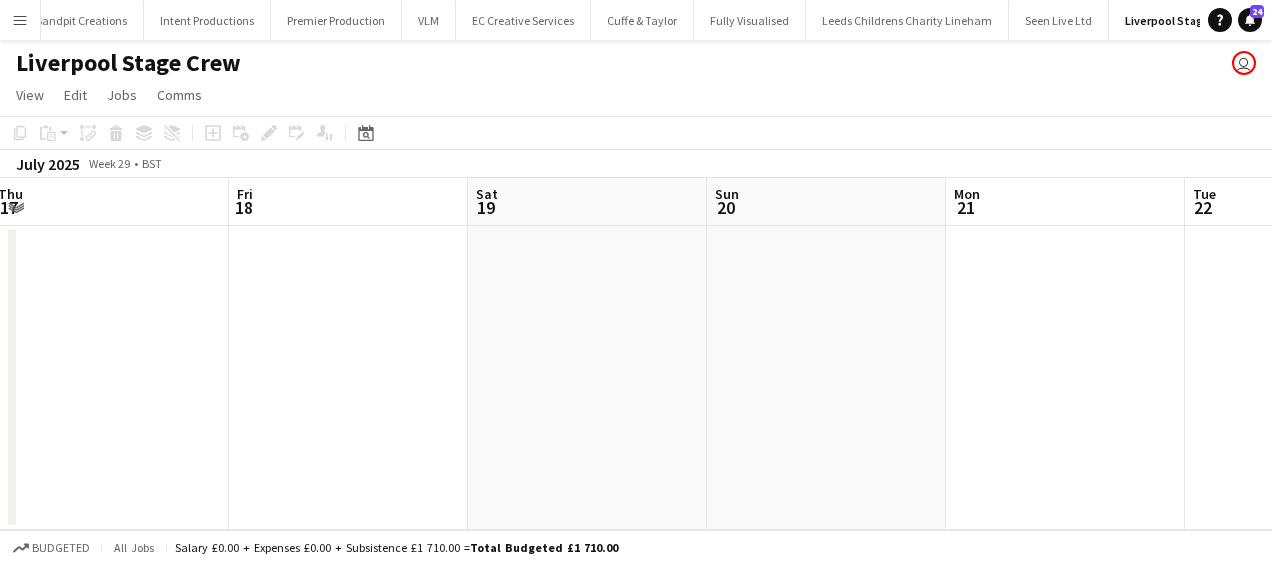 drag, startPoint x: 618, startPoint y: 366, endPoint x: 360, endPoint y: 417, distance: 262.9924 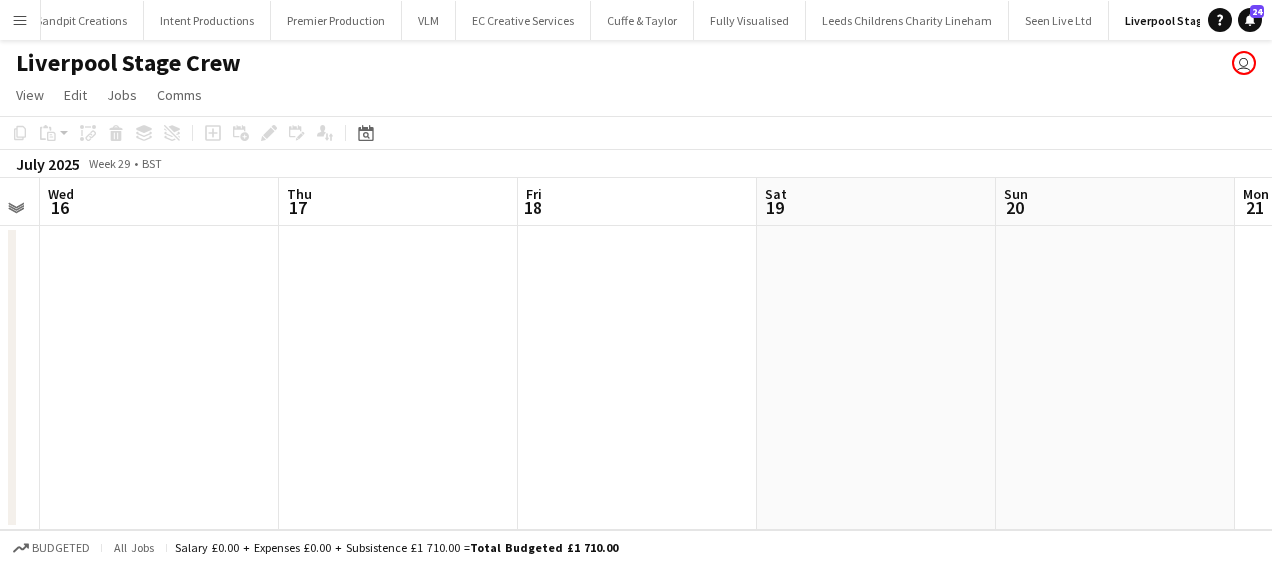 drag, startPoint x: 564, startPoint y: 374, endPoint x: 393, endPoint y: 398, distance: 172.676 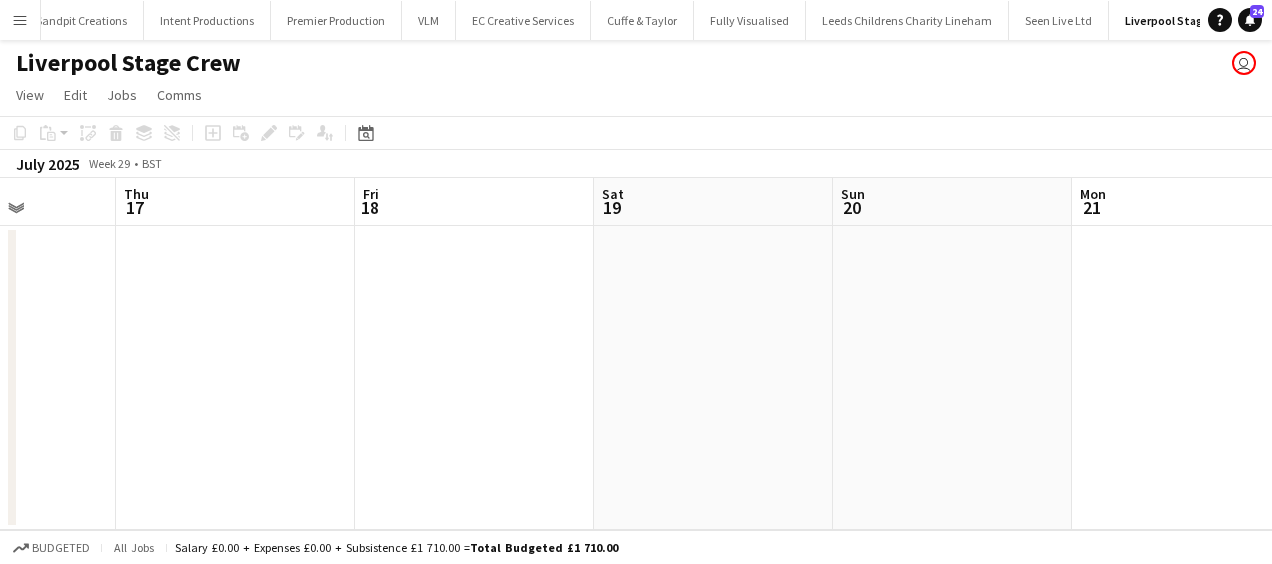 drag, startPoint x: 388, startPoint y: 400, endPoint x: 514, endPoint y: 366, distance: 130.5067 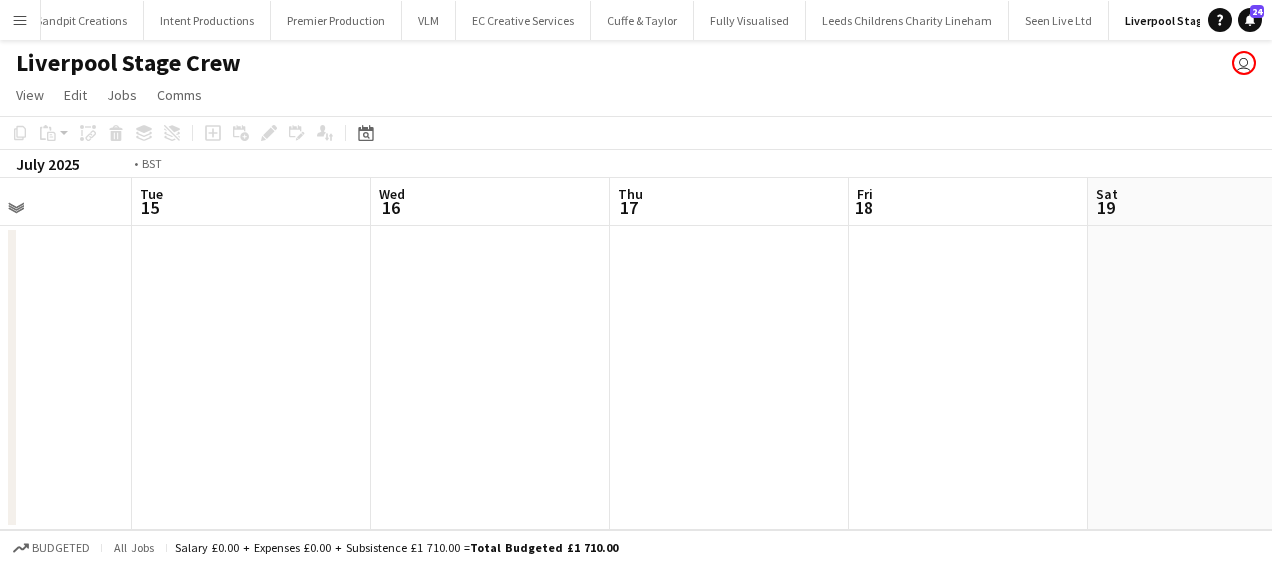 drag, startPoint x: 746, startPoint y: 306, endPoint x: 692, endPoint y: 318, distance: 55.31727 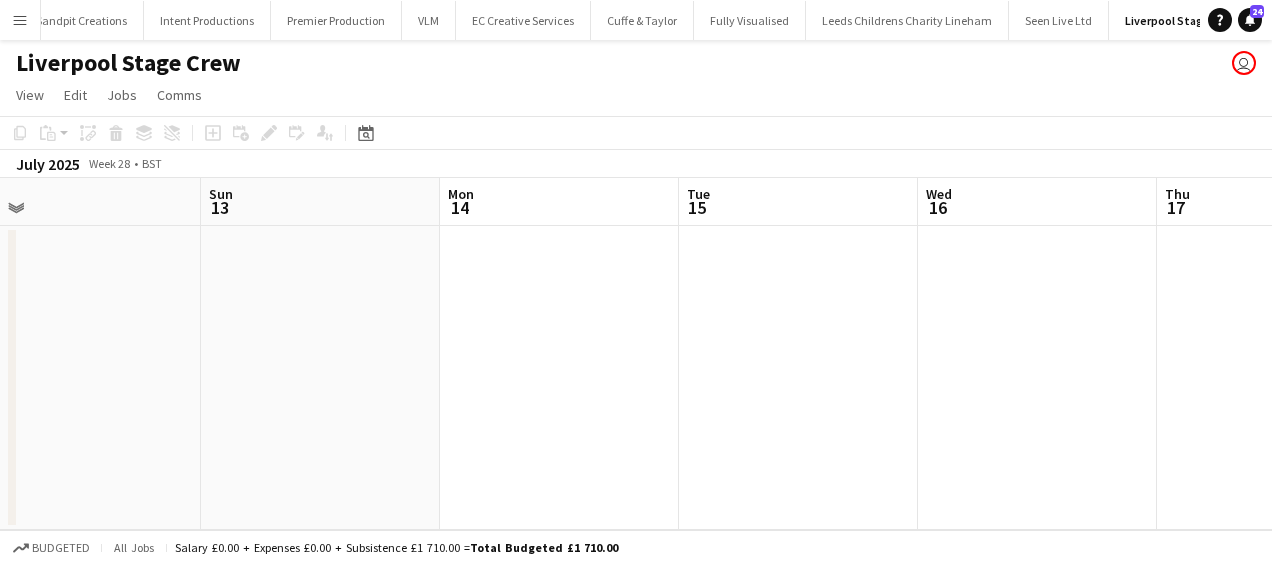 drag, startPoint x: 740, startPoint y: 320, endPoint x: 501, endPoint y: 374, distance: 245.02449 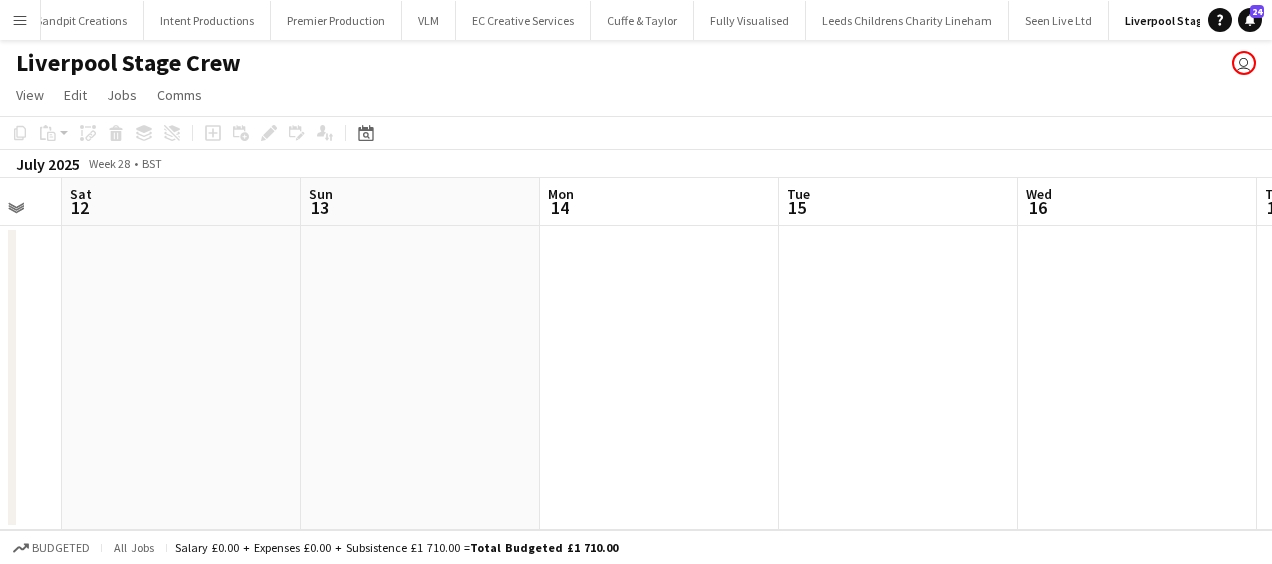 drag, startPoint x: 694, startPoint y: 338, endPoint x: 481, endPoint y: 382, distance: 217.49713 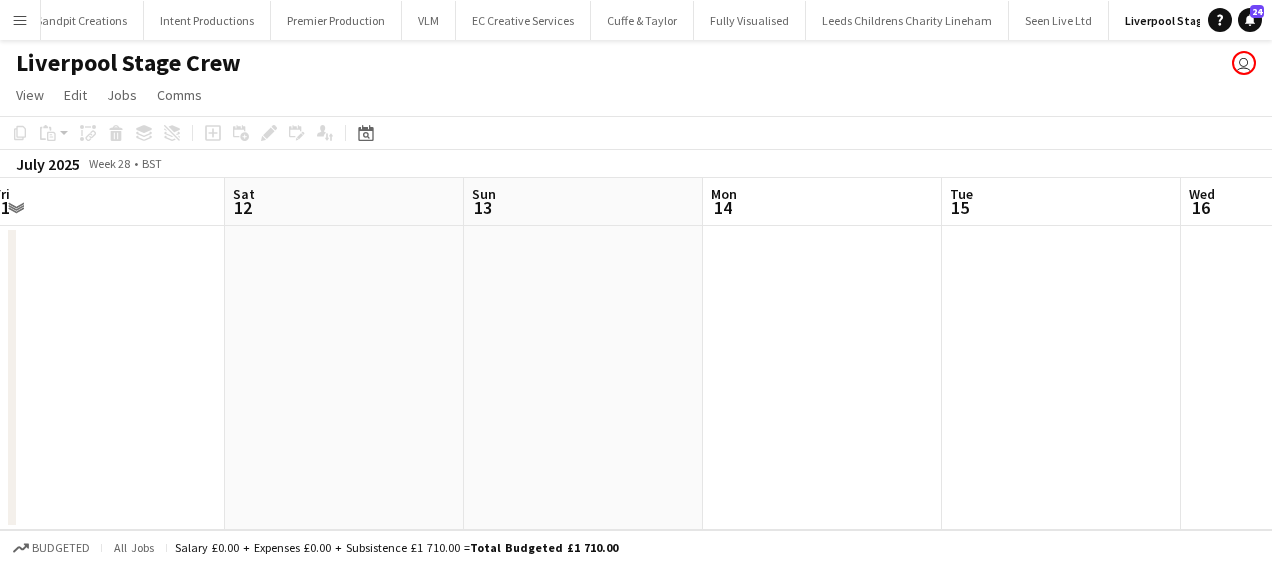 drag, startPoint x: 687, startPoint y: 346, endPoint x: 641, endPoint y: 336, distance: 47.07441 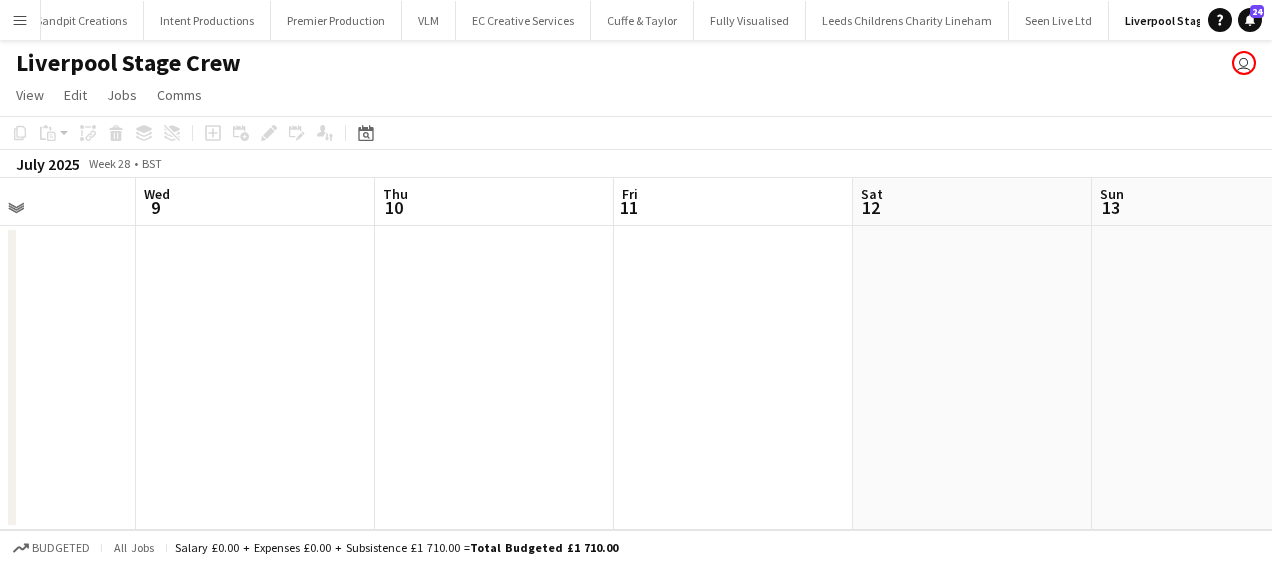 drag, startPoint x: 450, startPoint y: 362, endPoint x: 534, endPoint y: 308, distance: 99.8599 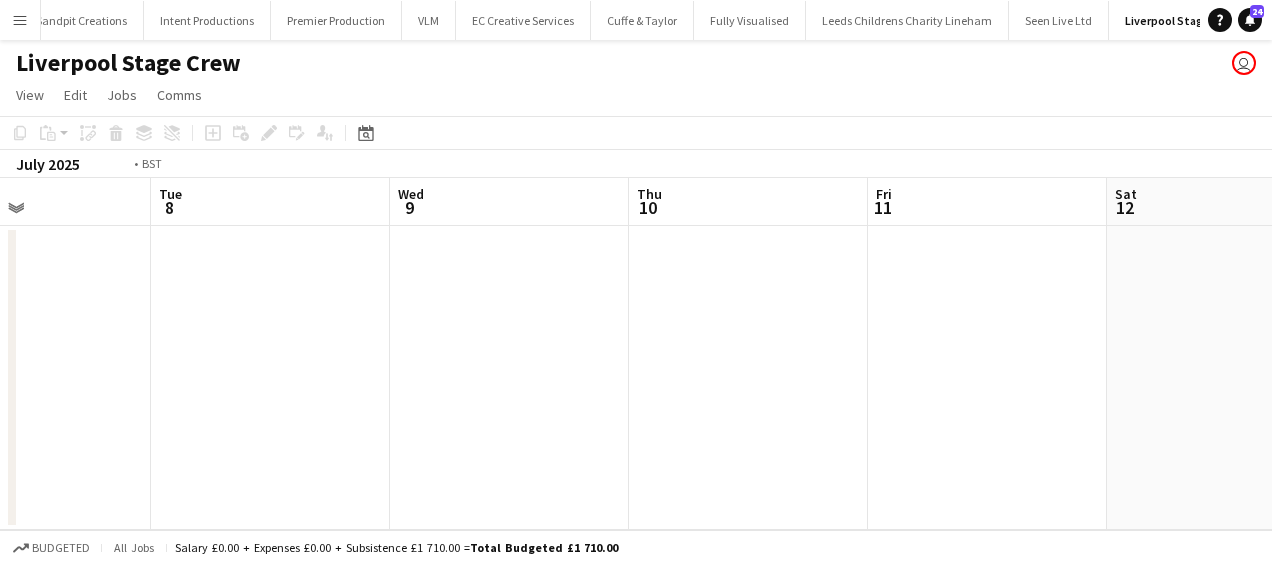 drag, startPoint x: 298, startPoint y: 370, endPoint x: 479, endPoint y: 297, distance: 195.1666 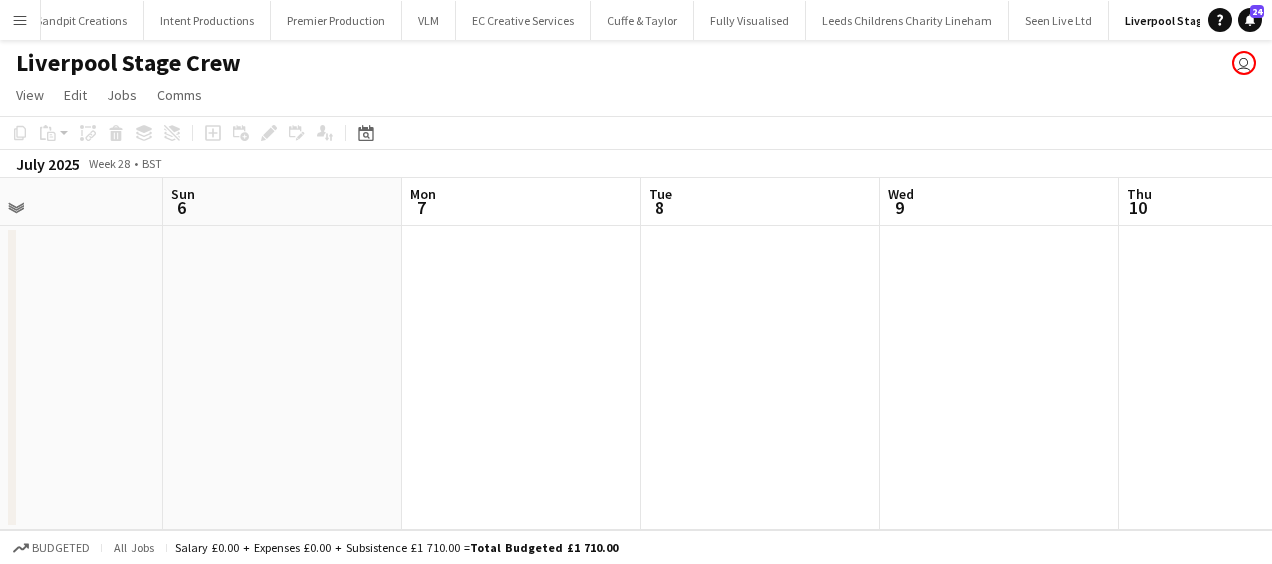 drag, startPoint x: 396, startPoint y: 339, endPoint x: 571, endPoint y: 262, distance: 191.19101 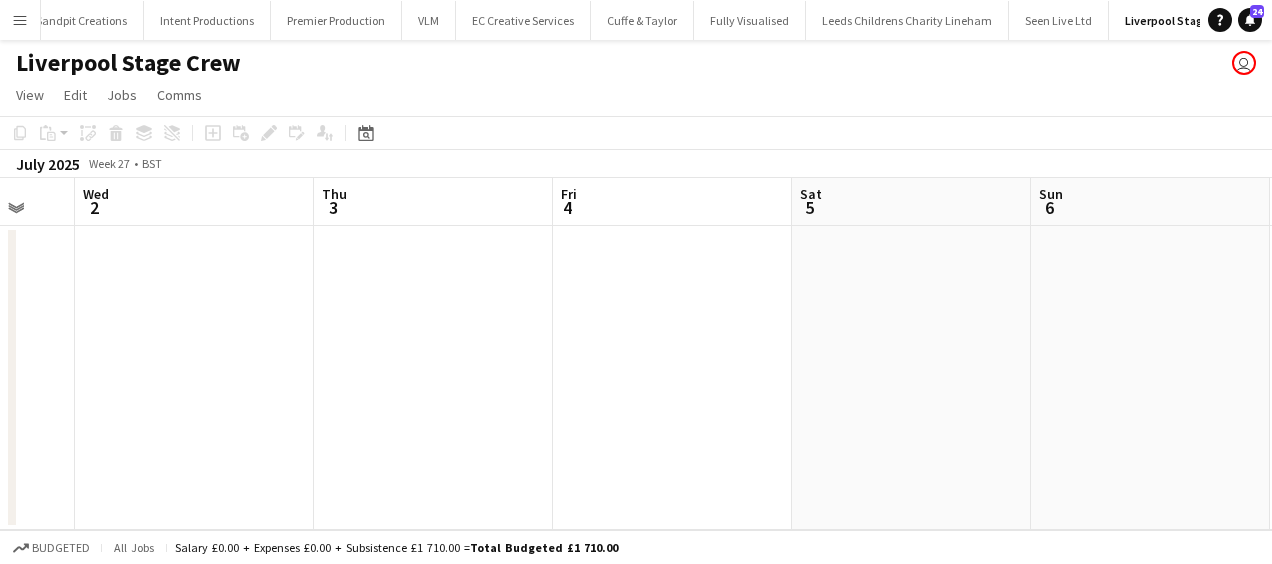 drag, startPoint x: 292, startPoint y: 299, endPoint x: 632, endPoint y: 236, distance: 345.7875 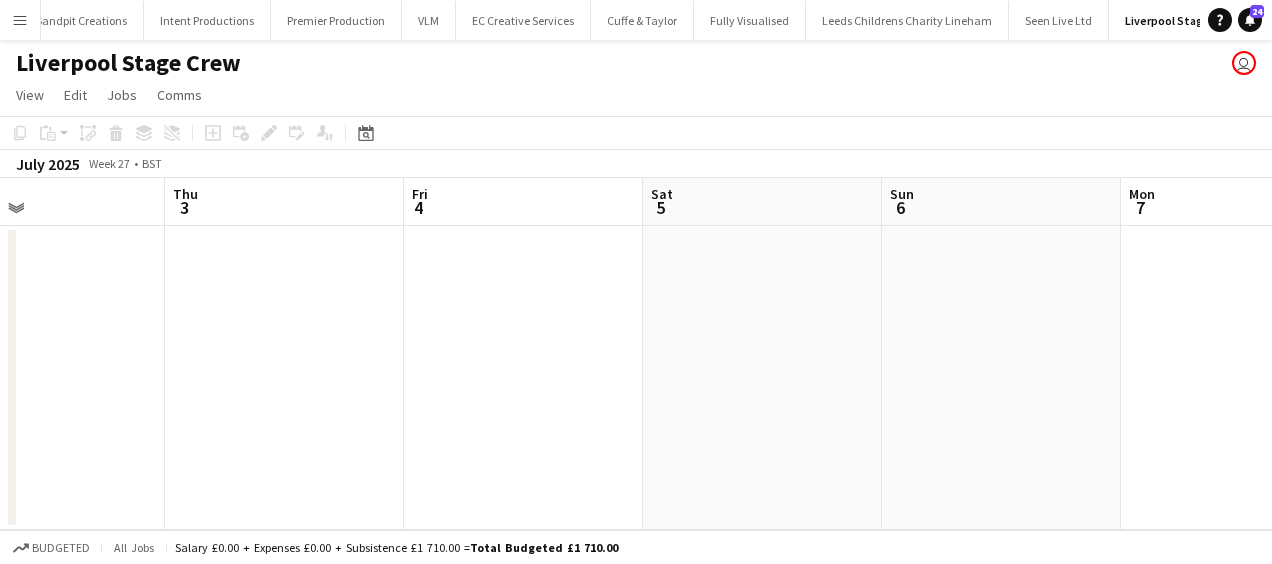 drag, startPoint x: 302, startPoint y: 258, endPoint x: 692, endPoint y: 197, distance: 394.7417 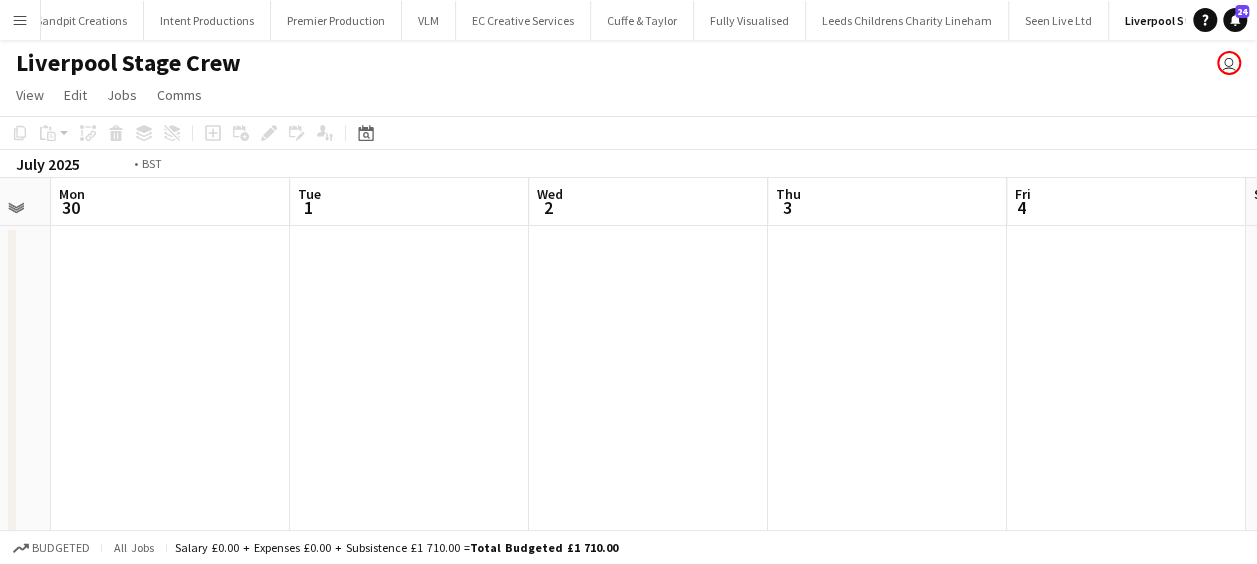 click on "Copy
Paste
Paste   Ctrl+V Paste with crew  Ctrl+Shift+V
Paste linked Job
Delete
Group
Ungroup
Add job
Add linked Job
Edit
Edit linked Job
Applicants
Date picker
AUG 2025 AUG 2025 Monday M Tuesday T Wednesday W Thursday T Friday F Saturday S Sunday S  AUG   1   2   3   4   5   6   7   8   9   10   11   12   13   14   15   16   17   18   19   20   21   22   23   24   25   26   27   28   29   30   31
Comparison range
Comparison range
Today   July 2025   Week 27
•   BST" 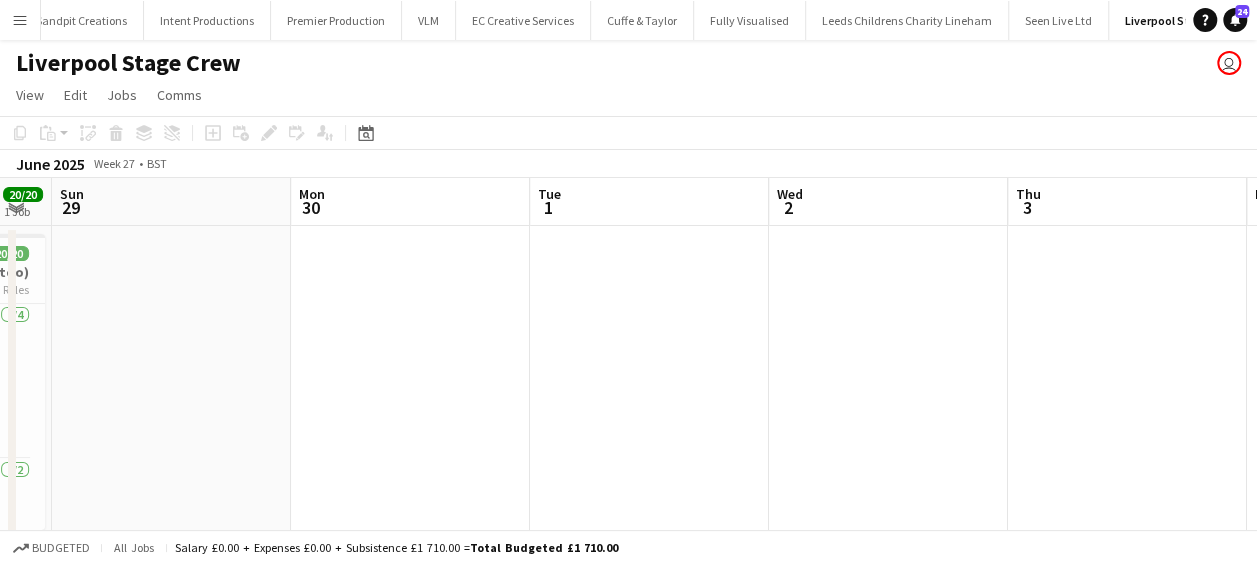 scroll, scrollTop: 0, scrollLeft: 554, axis: horizontal 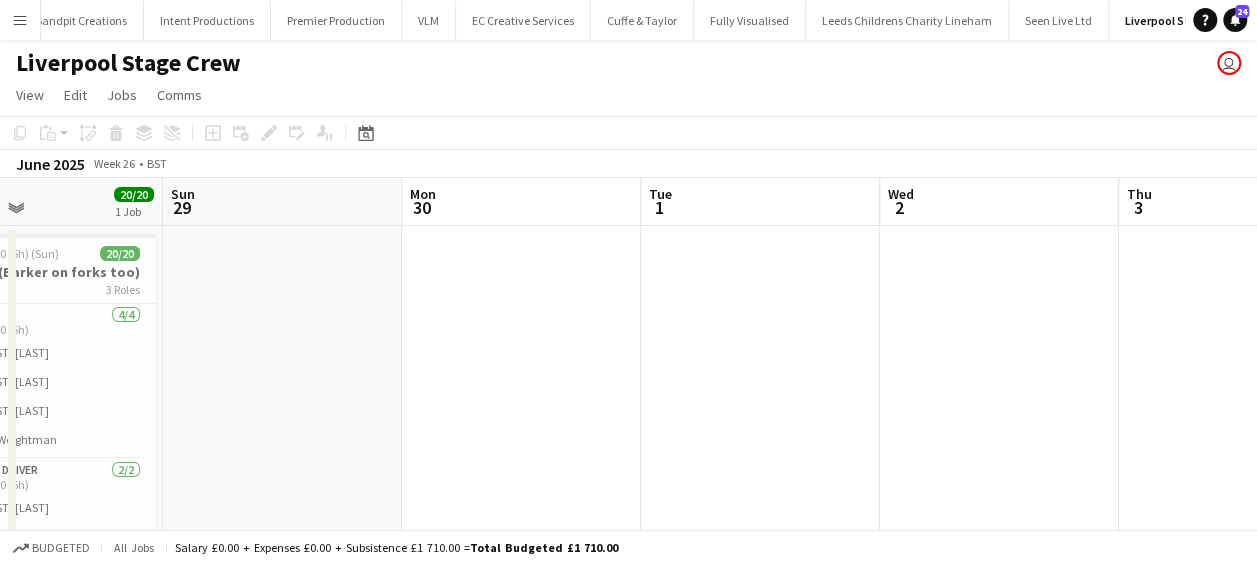 drag, startPoint x: 112, startPoint y: 192, endPoint x: 357, endPoint y: 160, distance: 247.08096 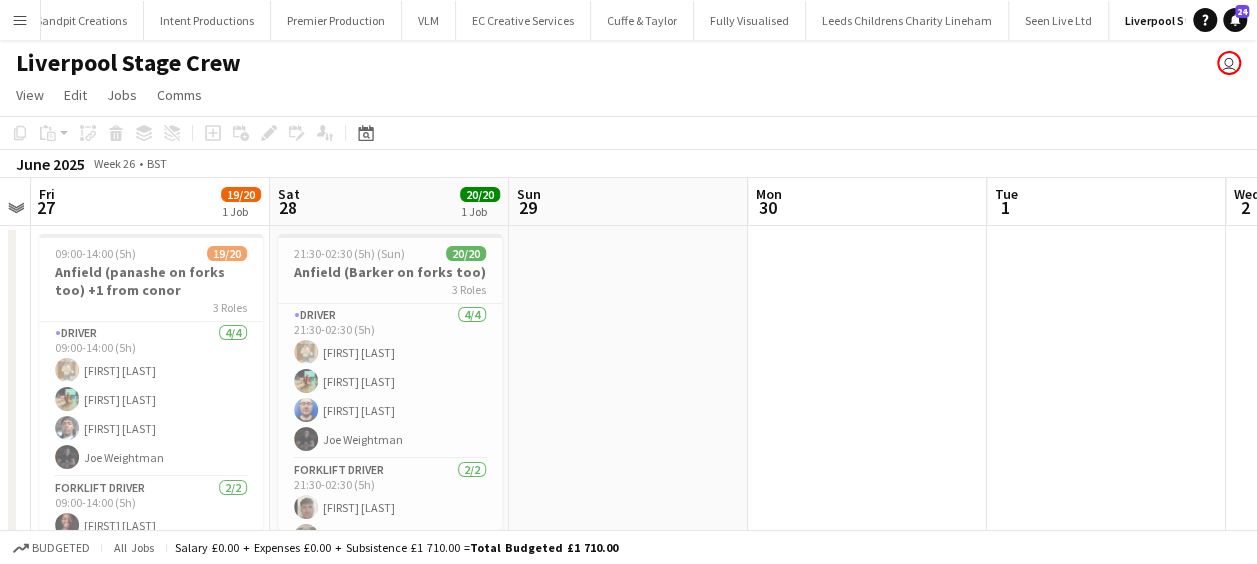 scroll, scrollTop: 0, scrollLeft: 429, axis: horizontal 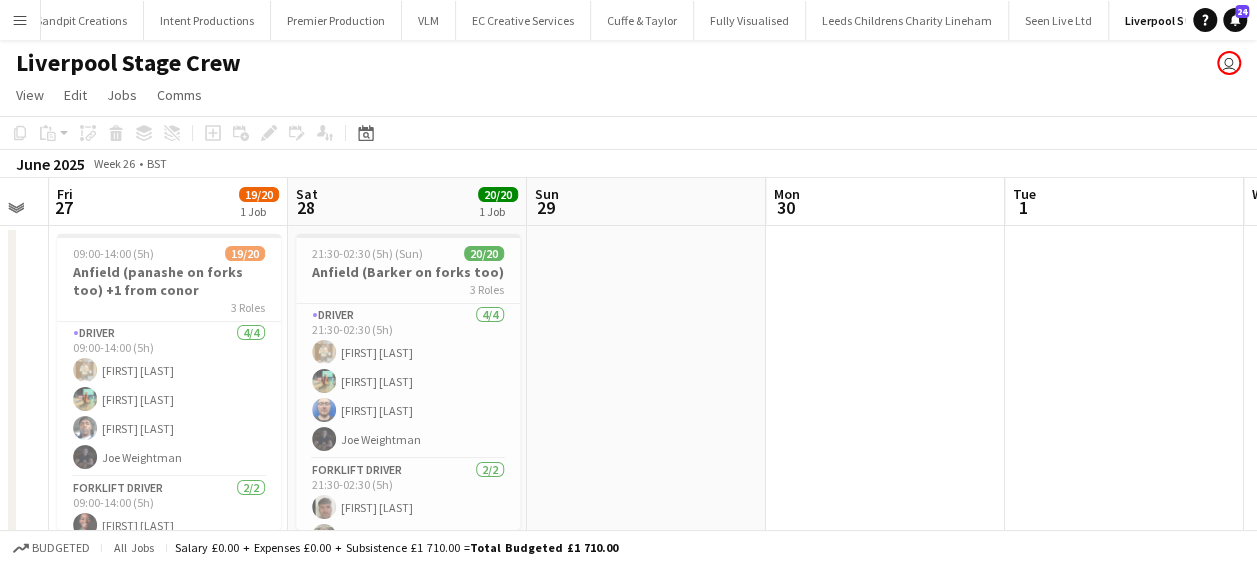 drag, startPoint x: 486, startPoint y: 324, endPoint x: 604, endPoint y: 314, distance: 118.42297 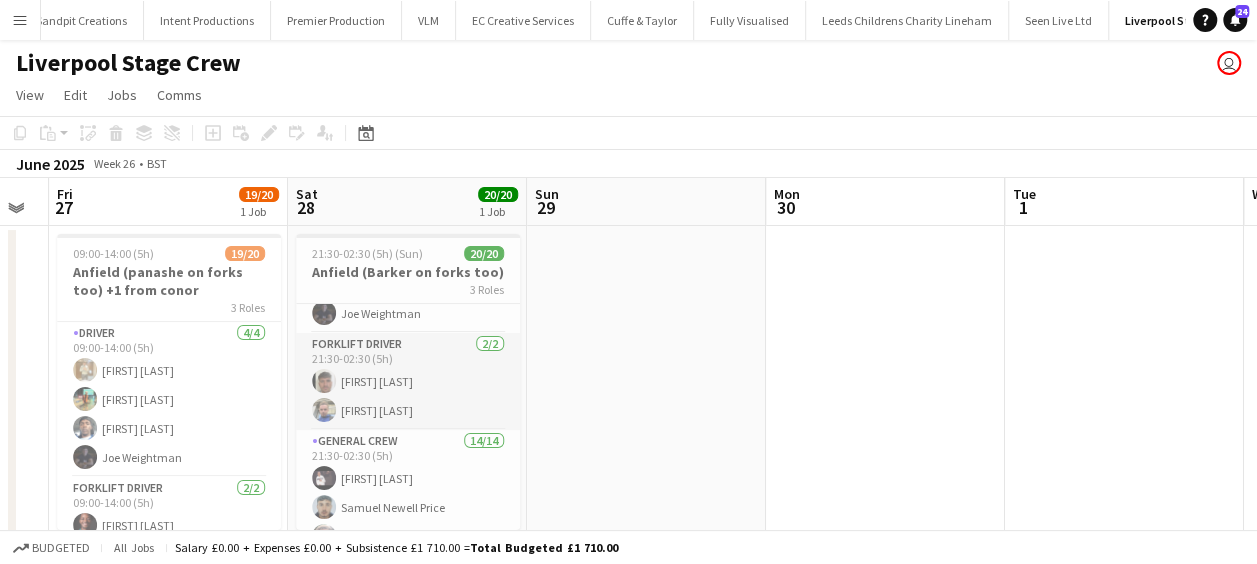 scroll, scrollTop: 100, scrollLeft: 0, axis: vertical 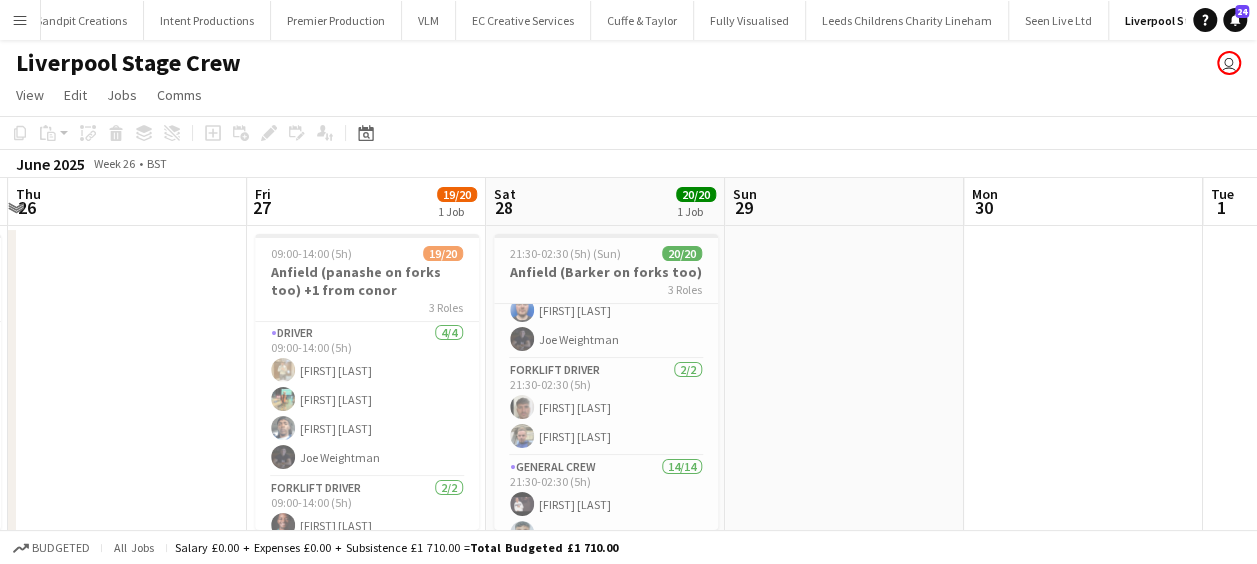 drag, startPoint x: 750, startPoint y: 342, endPoint x: 743, endPoint y: 358, distance: 17.464249 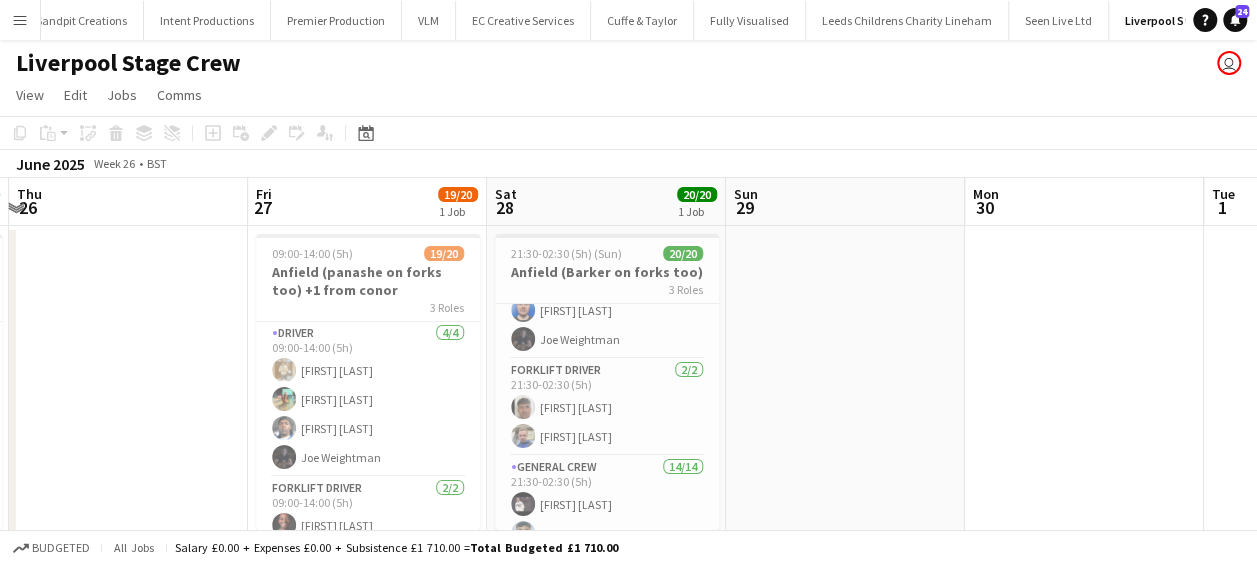 scroll, scrollTop: 100, scrollLeft: 0, axis: vertical 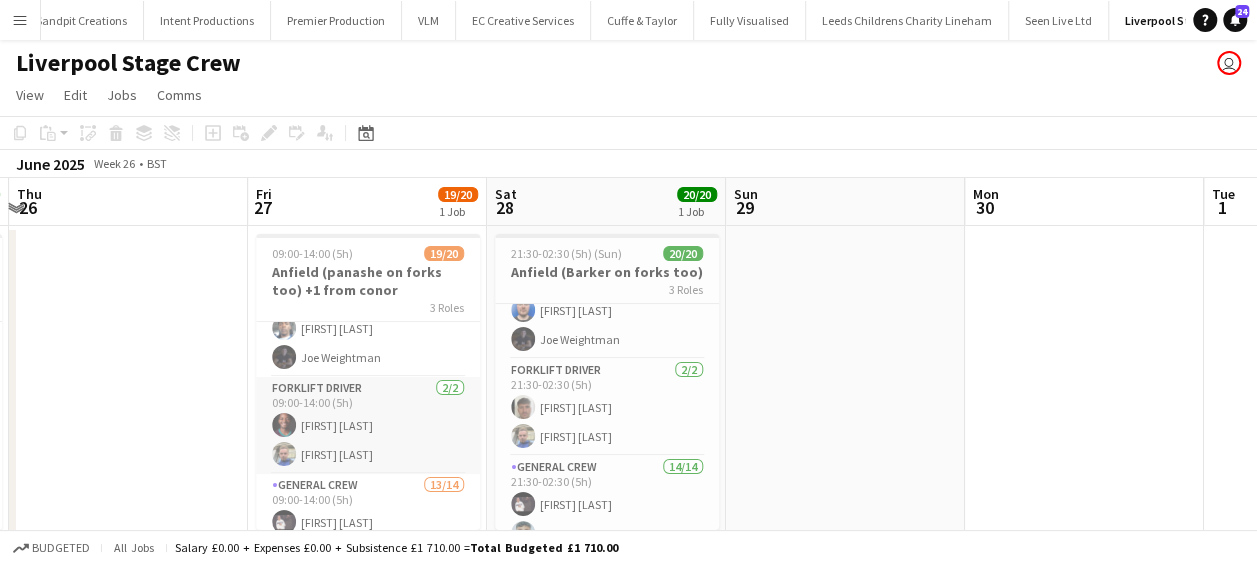 click on "Forklift Driver   2/2   09:00-14:00 (5h)
Marioangelo Magonya Sullivan Elliott" at bounding box center [368, 425] 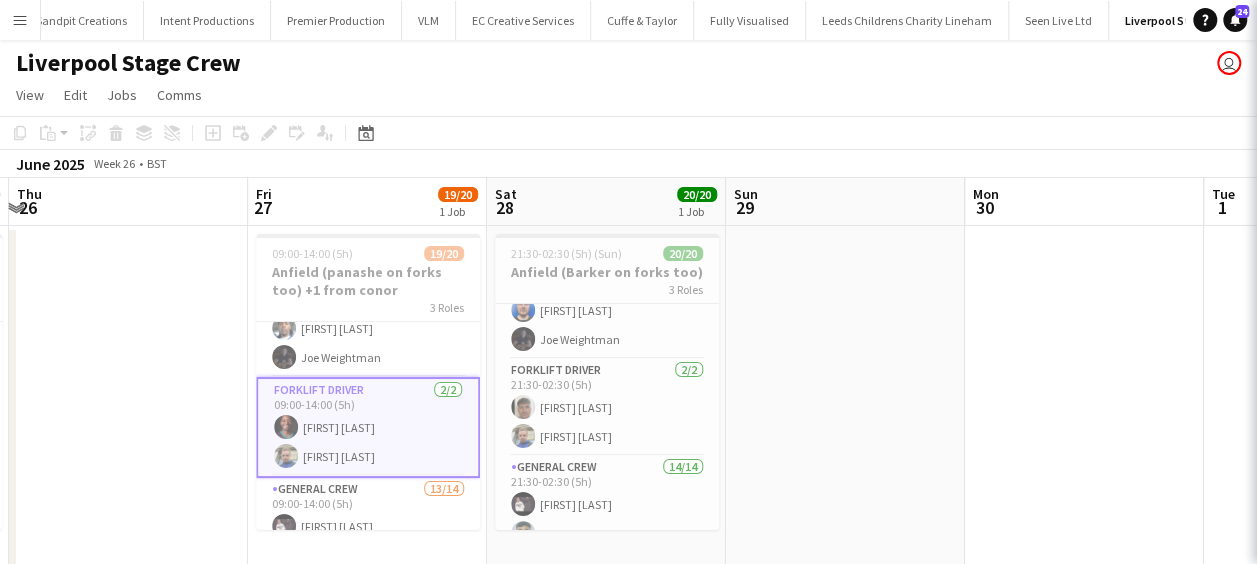 scroll, scrollTop: 0, scrollLeft: 467, axis: horizontal 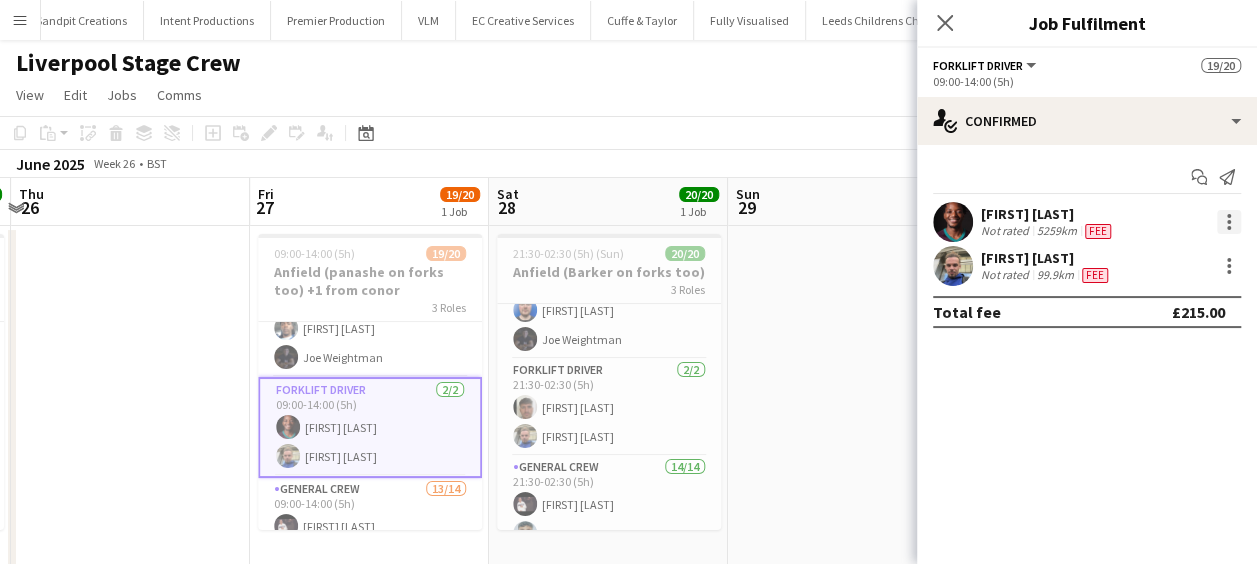 click at bounding box center (1229, 216) 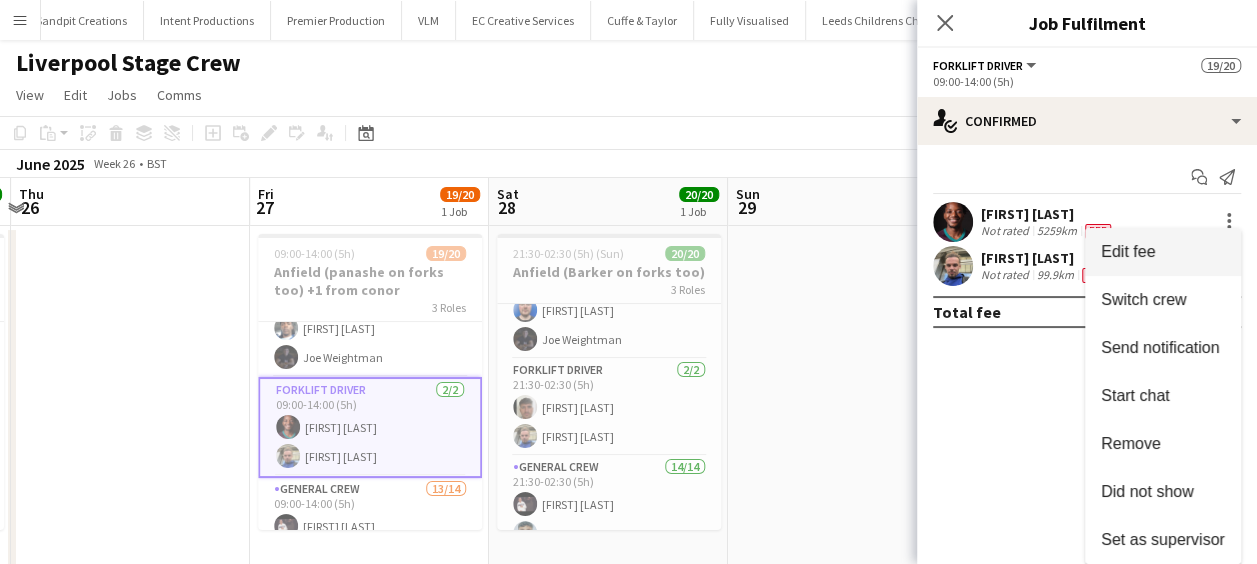 click on "Edit fee" at bounding box center (1128, 251) 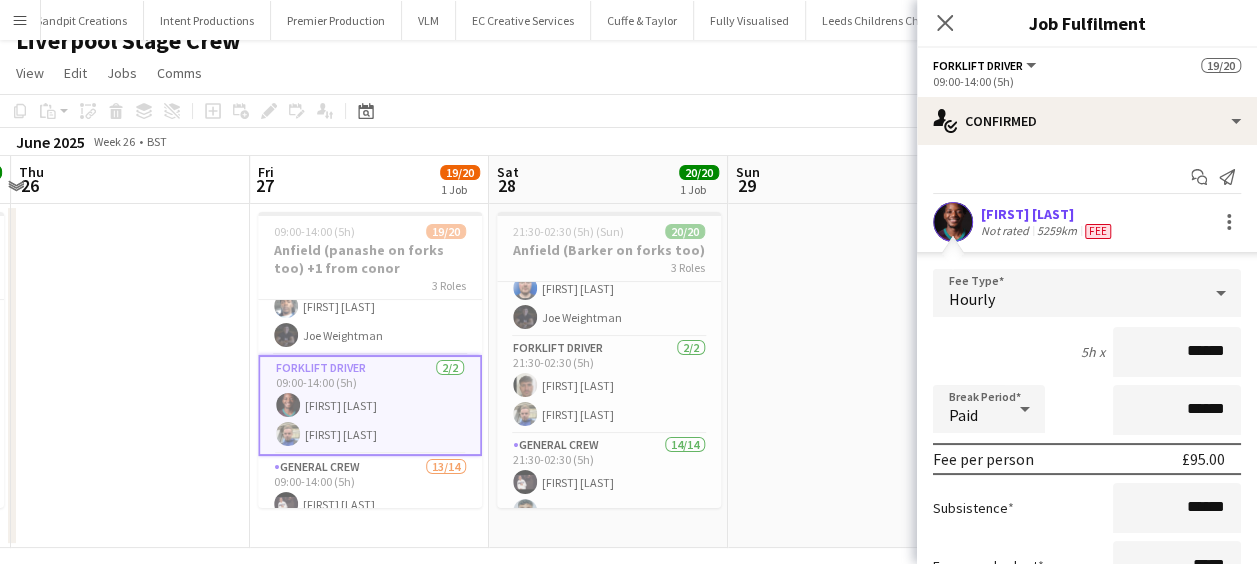 scroll, scrollTop: 40, scrollLeft: 0, axis: vertical 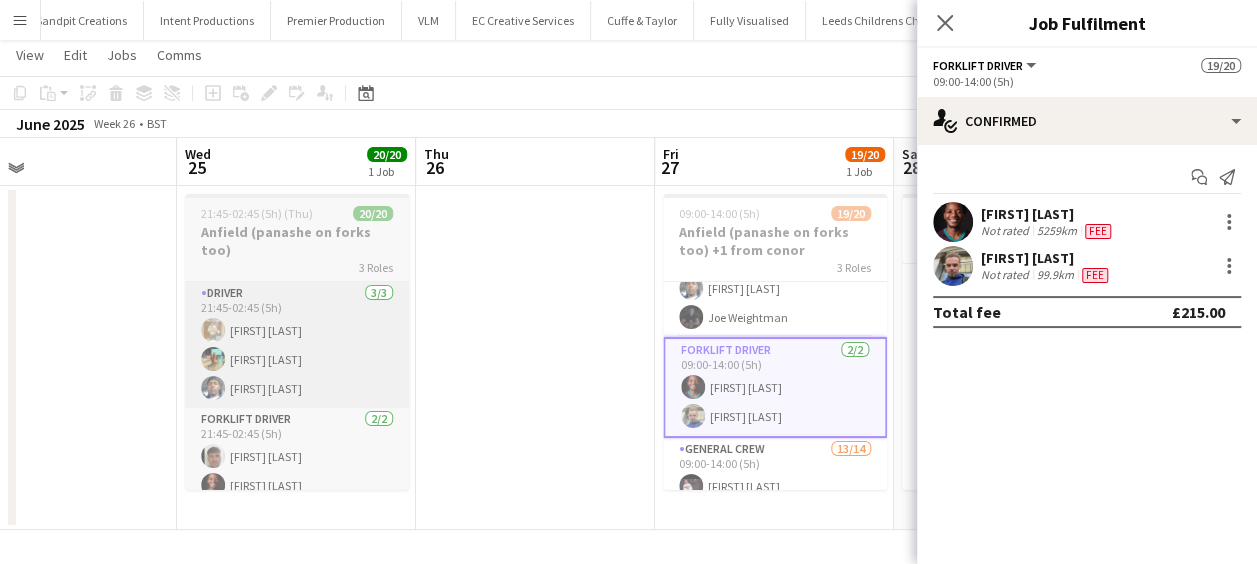 drag, startPoint x: 152, startPoint y: 319, endPoint x: 290, endPoint y: 326, distance: 138.17743 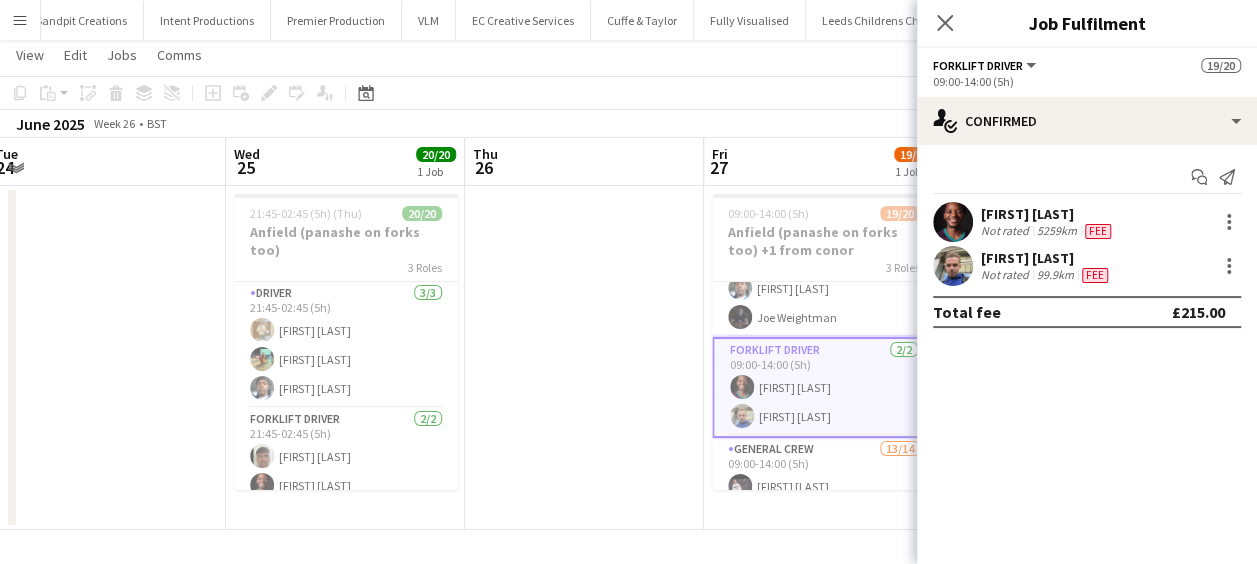 scroll, scrollTop: 0, scrollLeft: 488, axis: horizontal 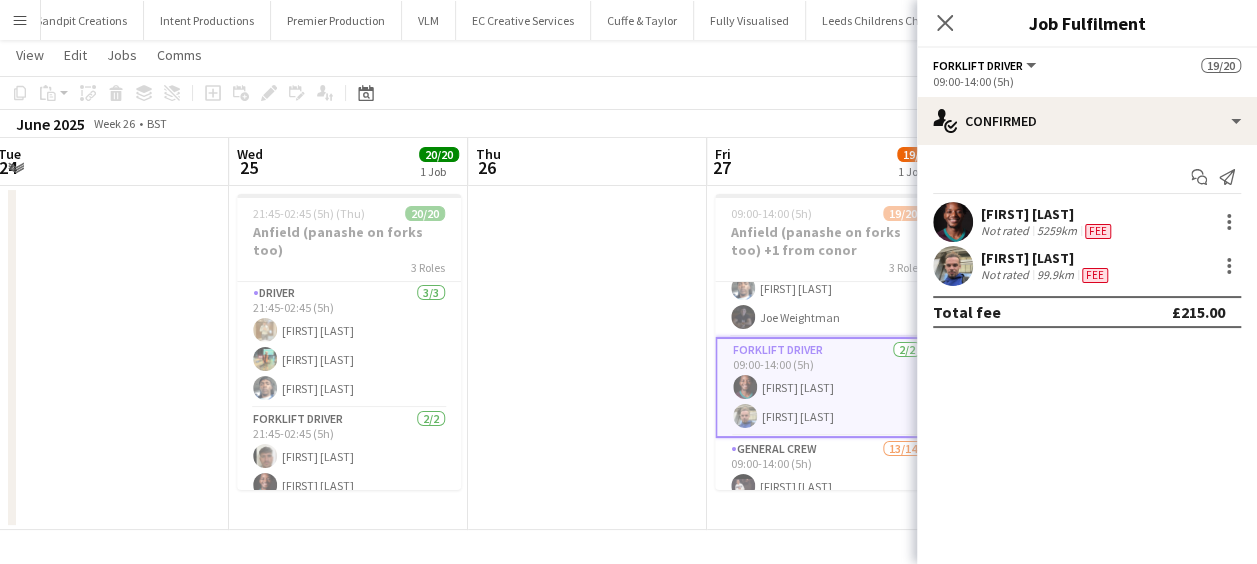 drag 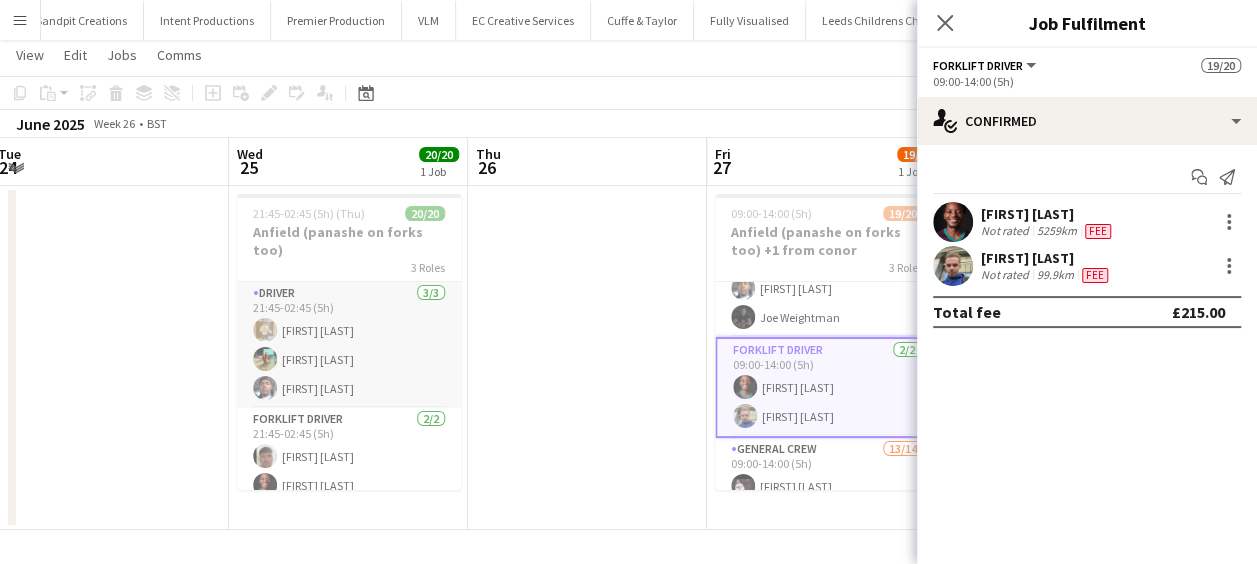 scroll, scrollTop: 100, scrollLeft: 0, axis: vertical 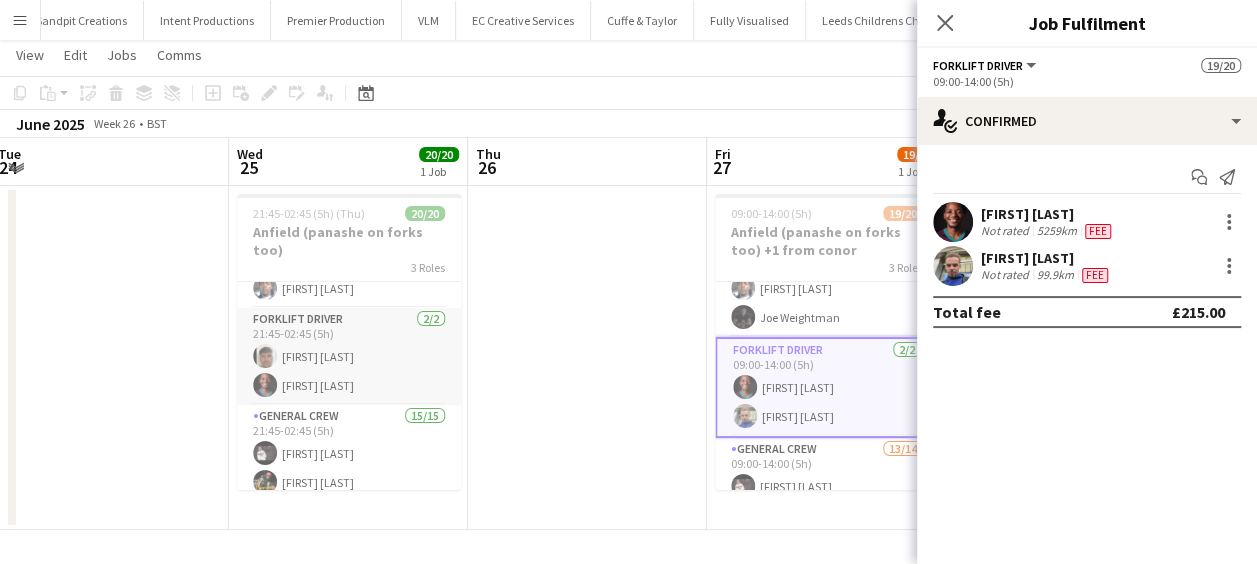 click on "Forklift Driver   2/2   21:45-02:45 (5h)
Luke Flynn Marioangelo Magonya" at bounding box center (349, 356) 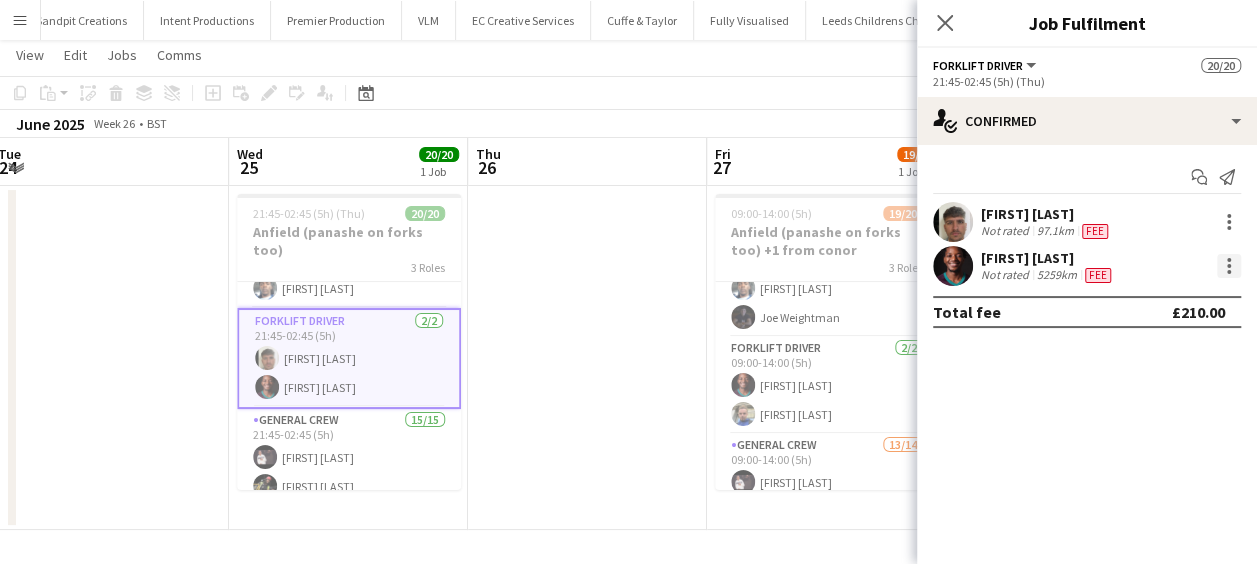 click at bounding box center (1229, 266) 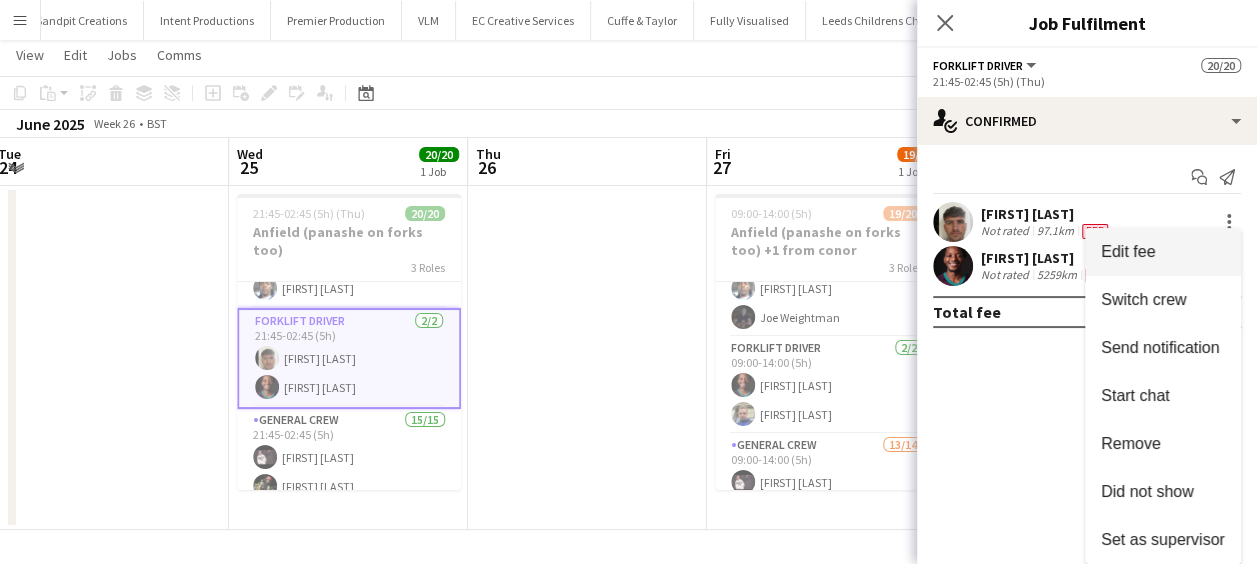 click on "Edit fee" at bounding box center (1128, 251) 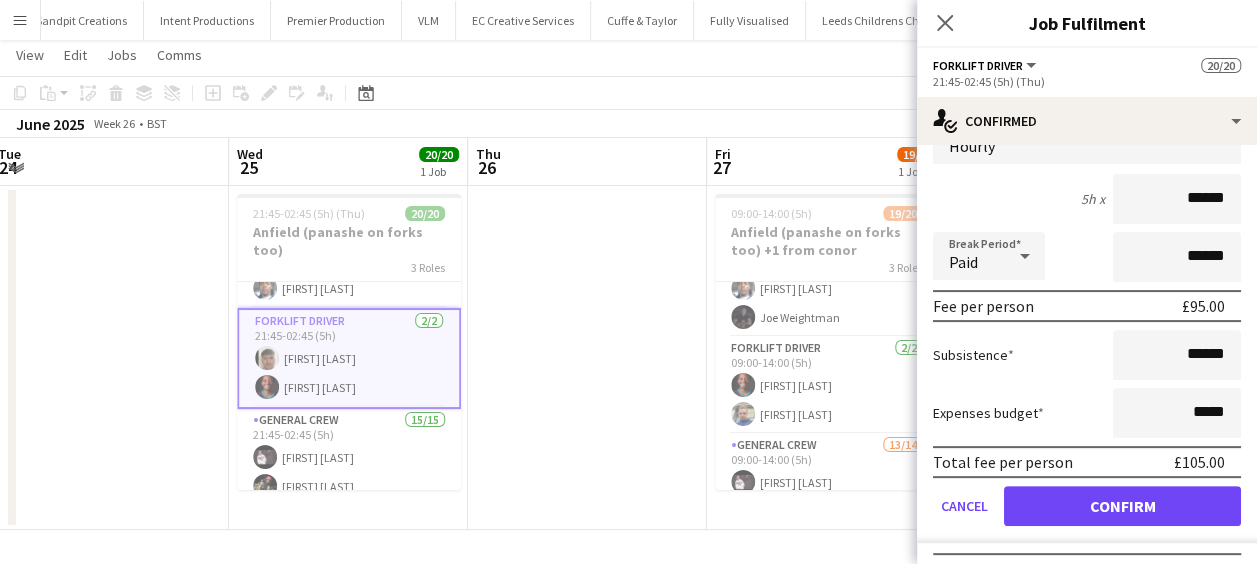 scroll, scrollTop: 200, scrollLeft: 0, axis: vertical 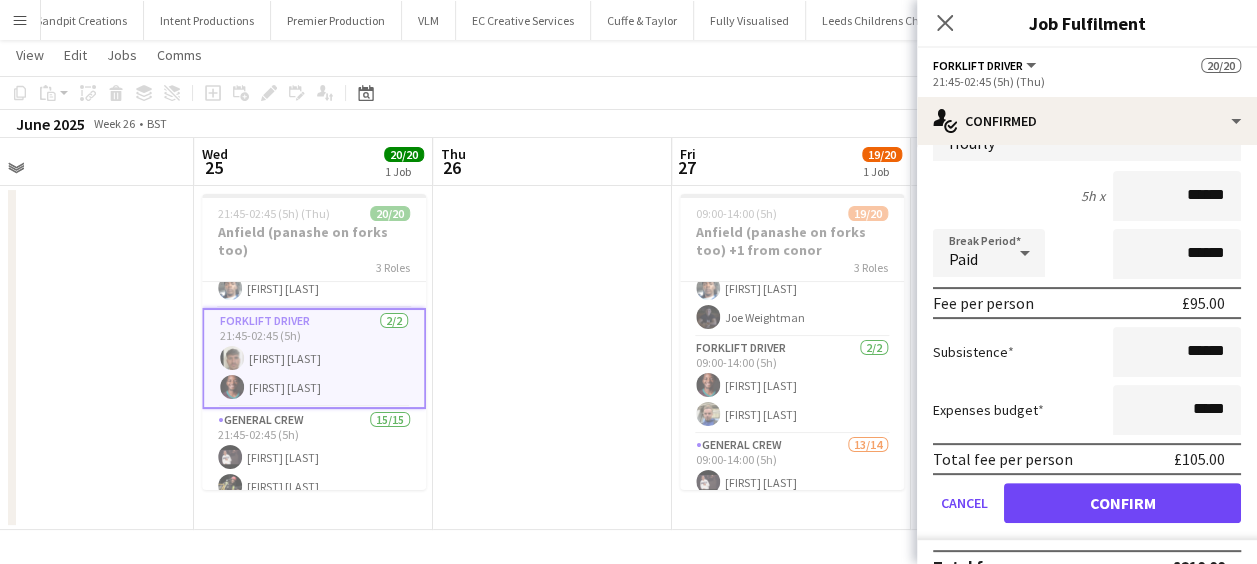 drag, startPoint x: 596, startPoint y: 319, endPoint x: 559, endPoint y: 318, distance: 37.01351 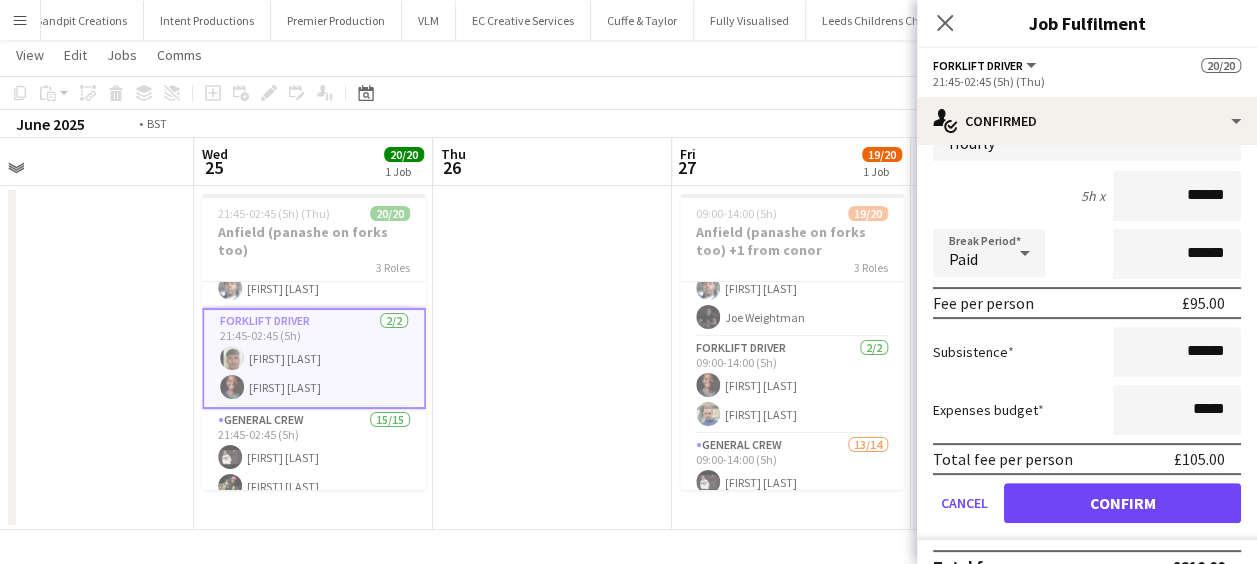drag, startPoint x: 69, startPoint y: 312, endPoint x: 586, endPoint y: 244, distance: 521.45276 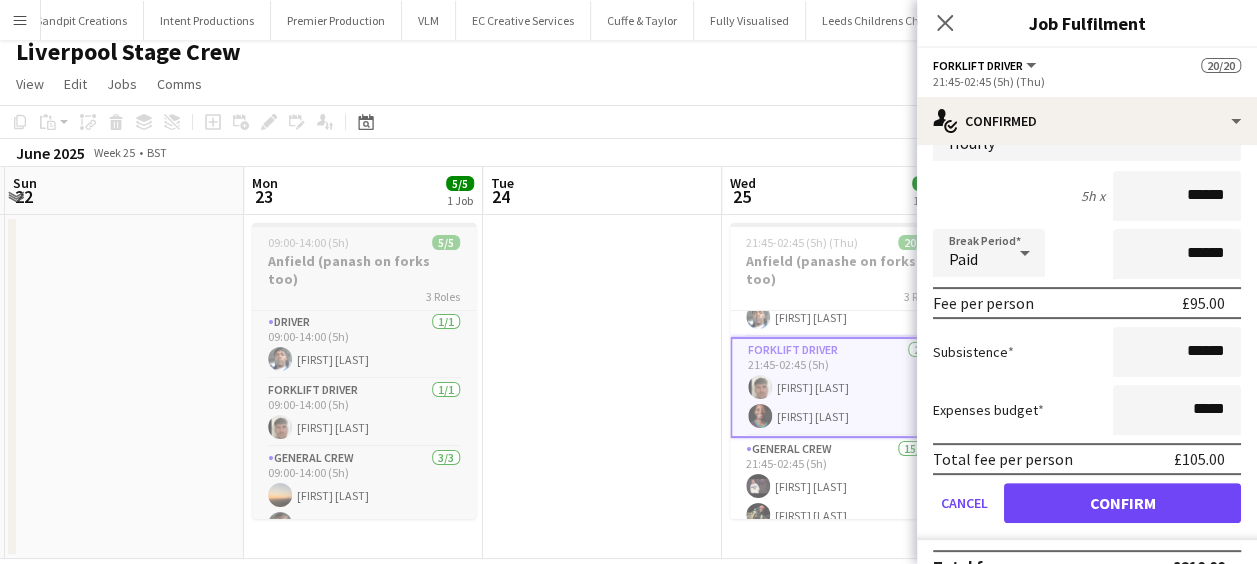 scroll, scrollTop: 0, scrollLeft: 0, axis: both 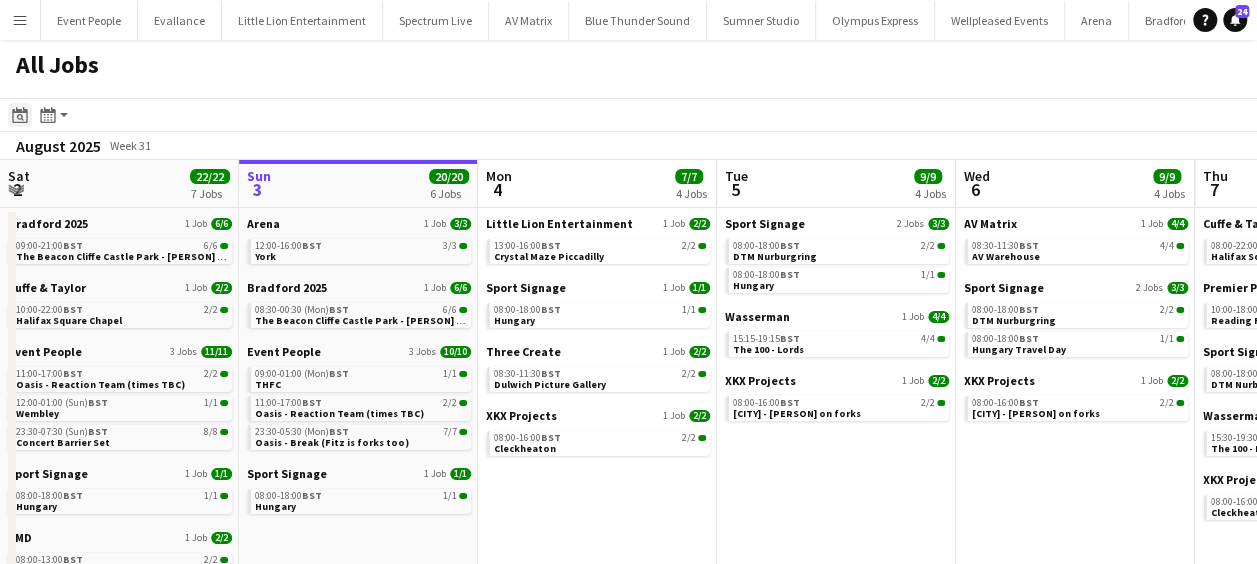 click 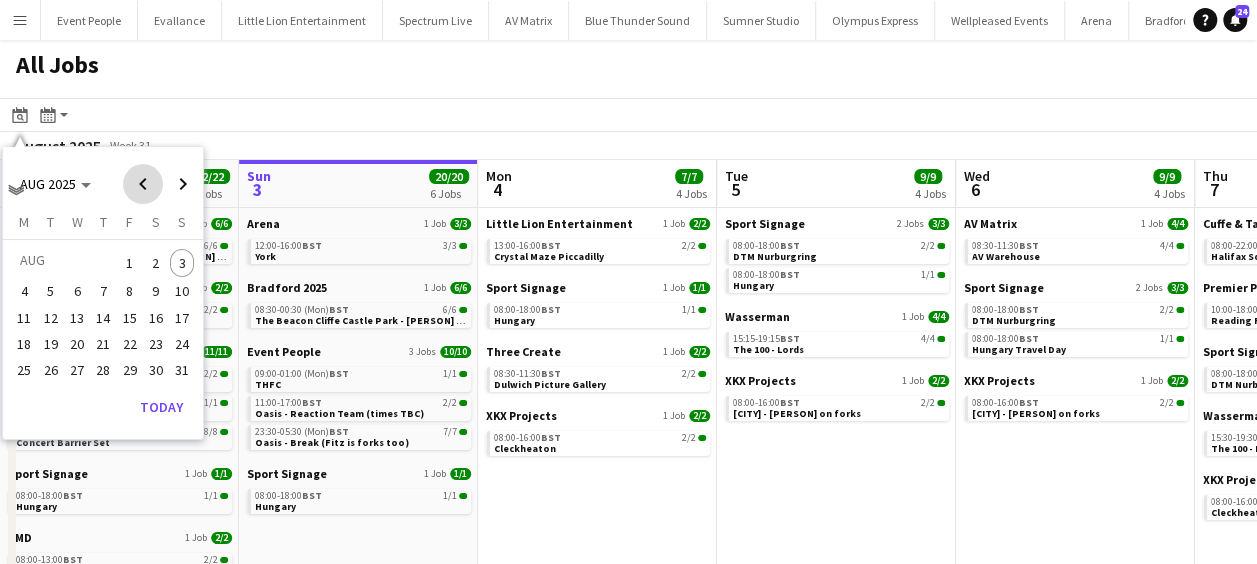 click at bounding box center [143, 184] 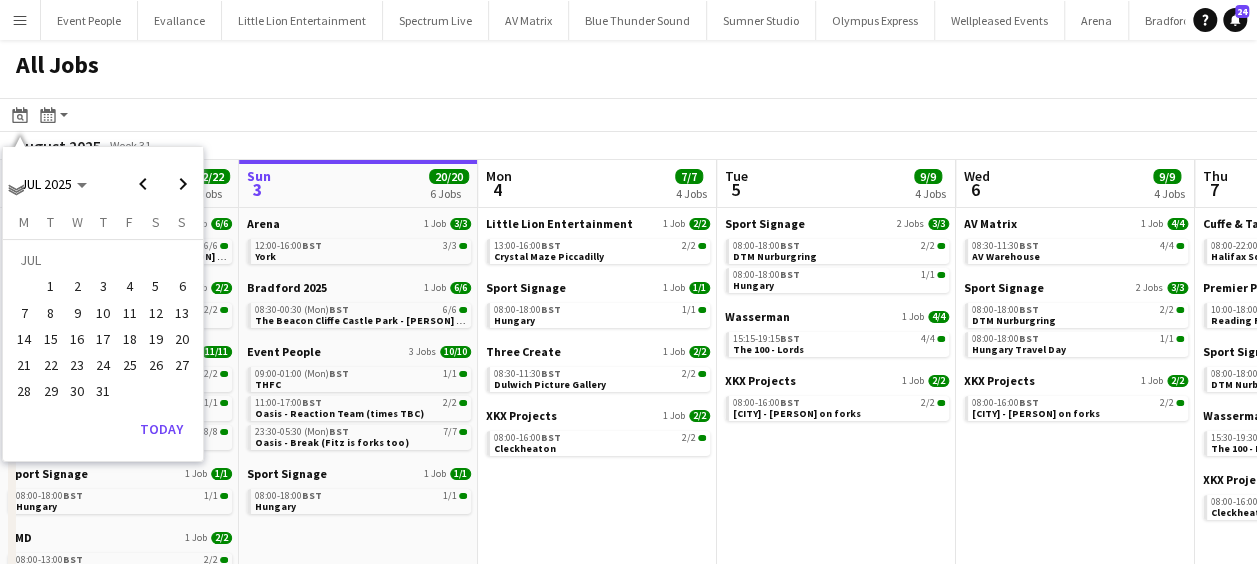 click on "2" at bounding box center [77, 287] 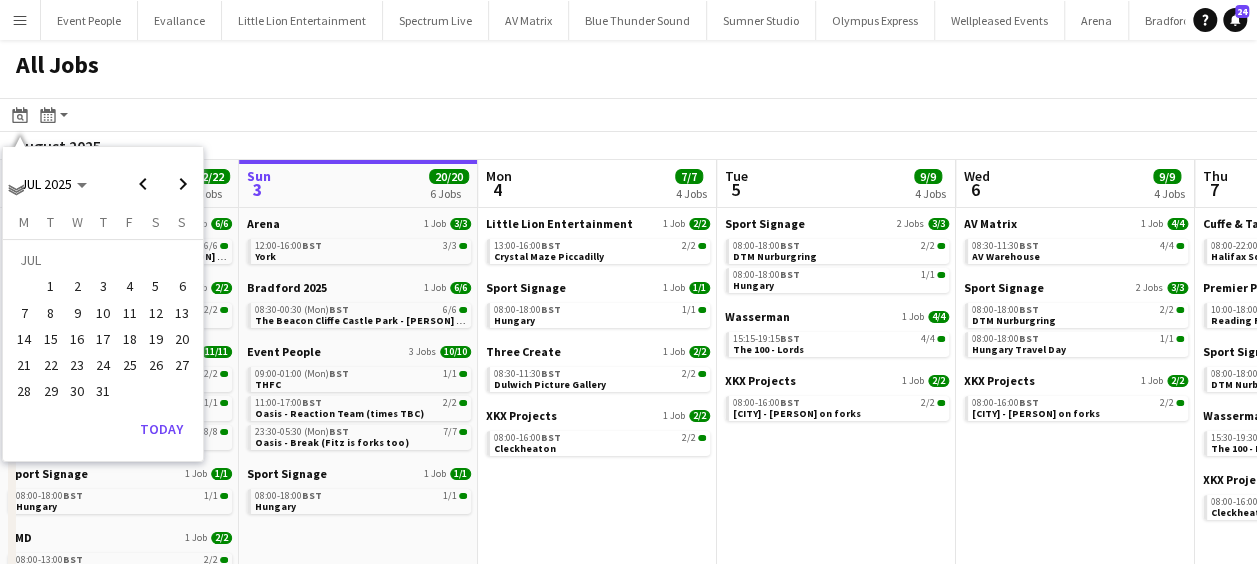 scroll, scrollTop: 0, scrollLeft: 688, axis: horizontal 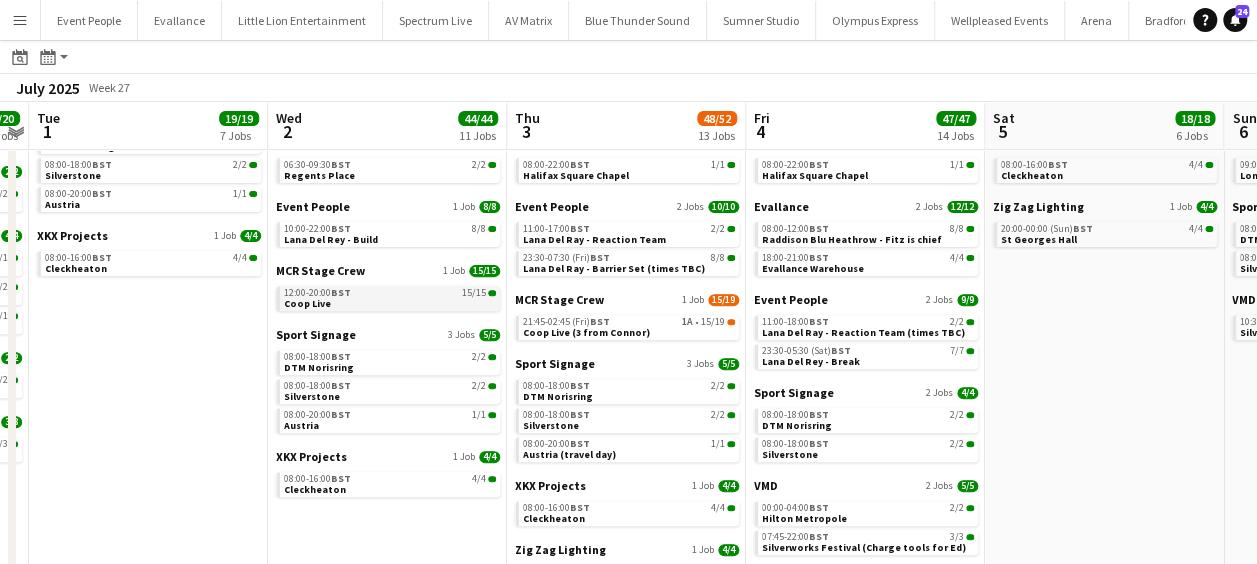 click on "BST" at bounding box center [341, 292] 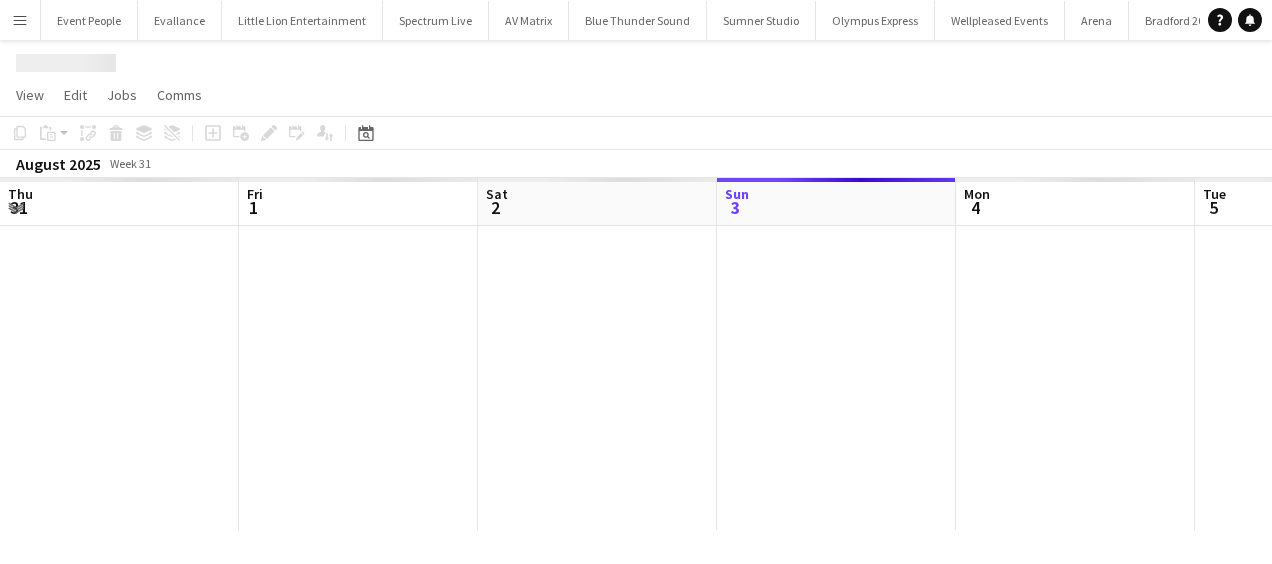 scroll, scrollTop: 0, scrollLeft: 0, axis: both 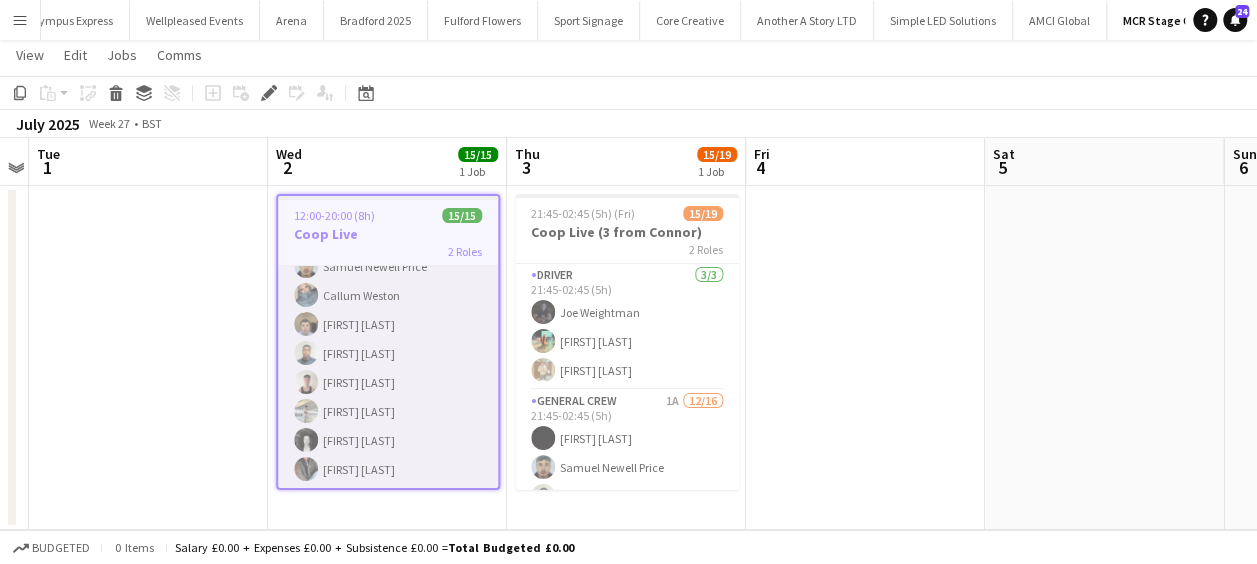 click on "General Crew   12/12   12:00-20:00 (8h)
[FIRST] [LAST] [FIRST] [LAST] [FIRST] [LAST] [FIRST] [LAST] [FIRST] [LAST] [FIRST] [LAST] [FIRST] [LAST] [FIRST] [LAST] [FIRST] [LAST] [FIRST] [LAST] [FIRST] [LAST] [FIRST] [LAST] [FIRST] [LAST] [FIRST] [LAST] [FIRST] [LAST] [FIRST] [LAST] [FIRST] [LAST] [FIRST] [LAST]" at bounding box center (388, 295) 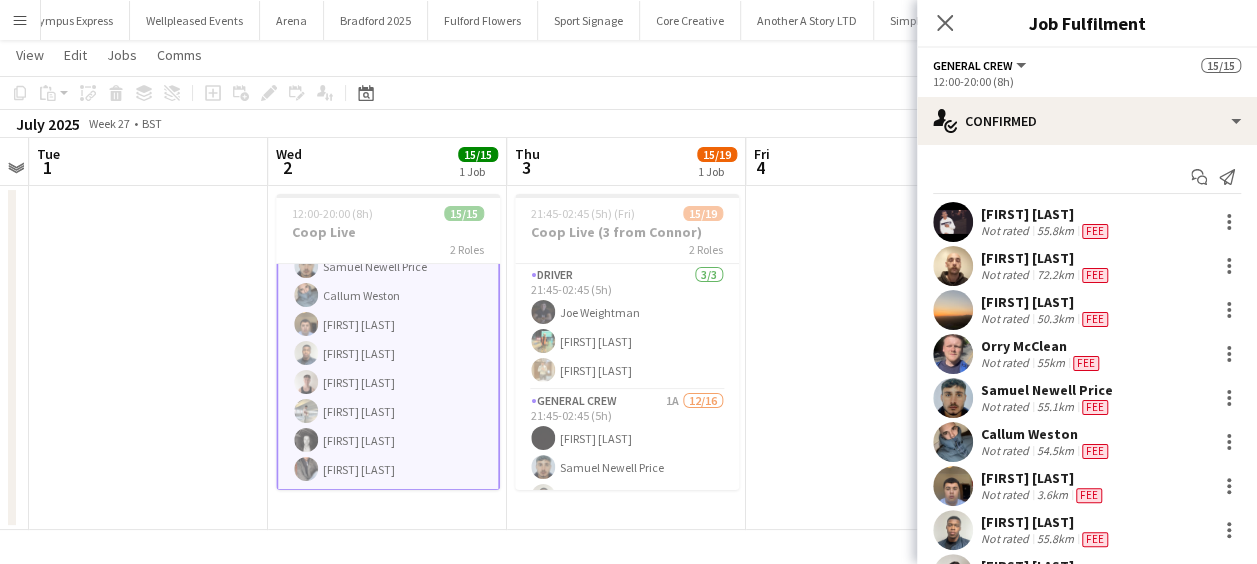click at bounding box center [148, 358] 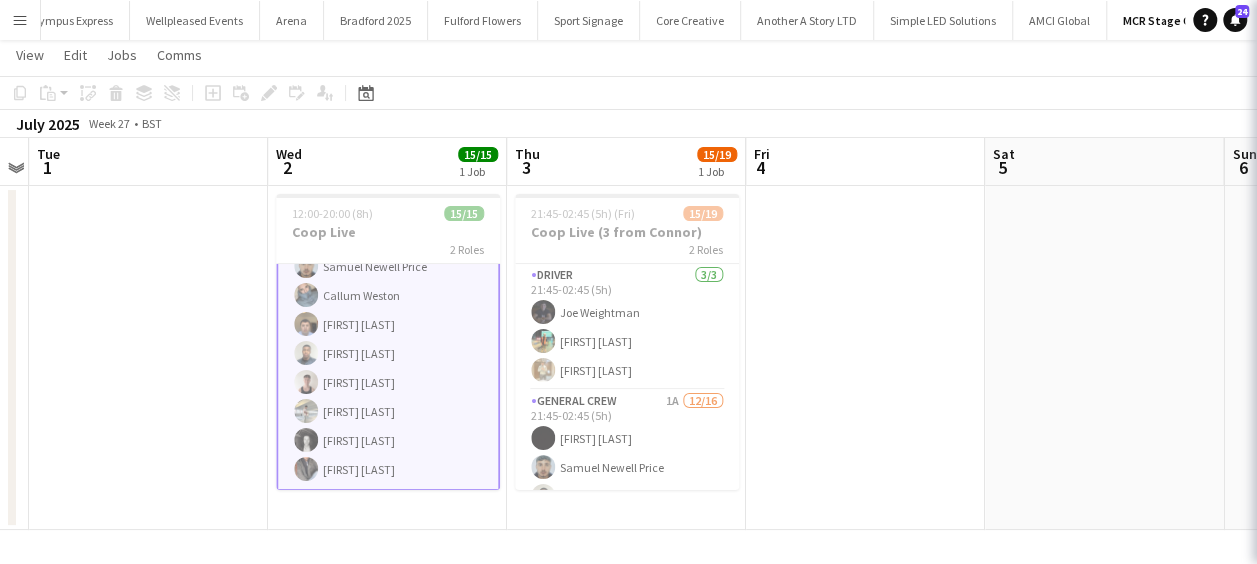 scroll, scrollTop: 286, scrollLeft: 0, axis: vertical 